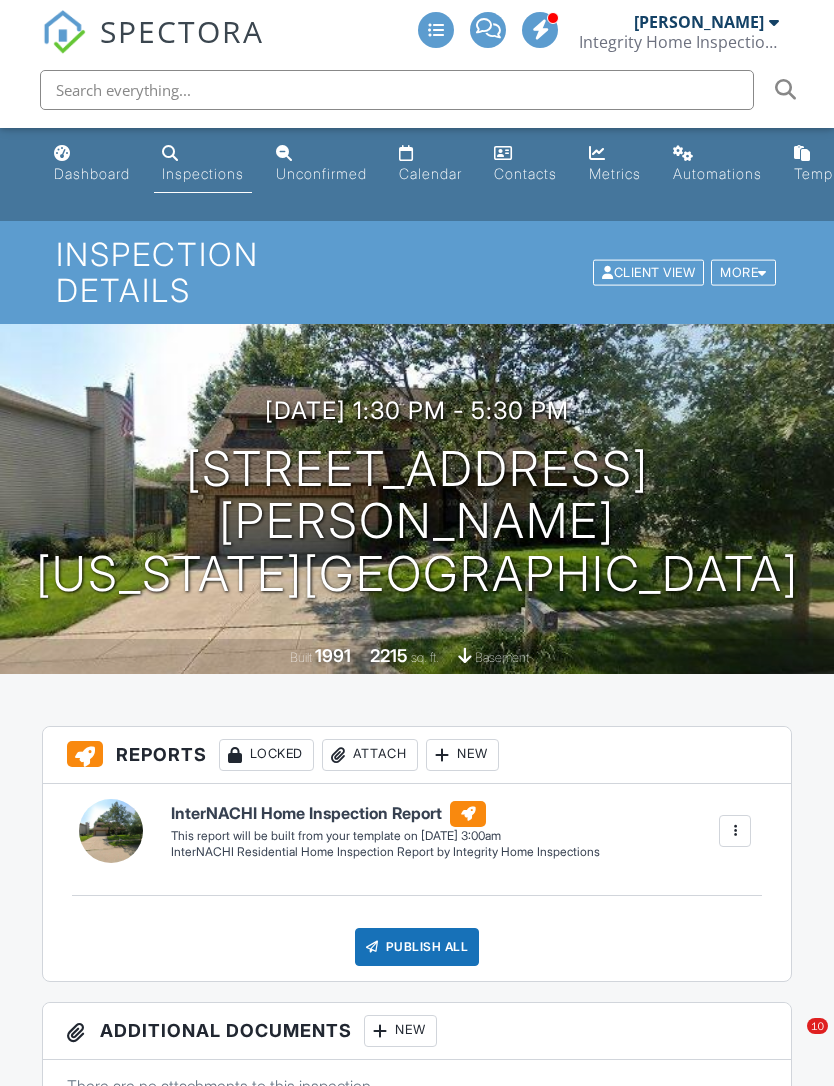 scroll, scrollTop: 718, scrollLeft: 0, axis: vertical 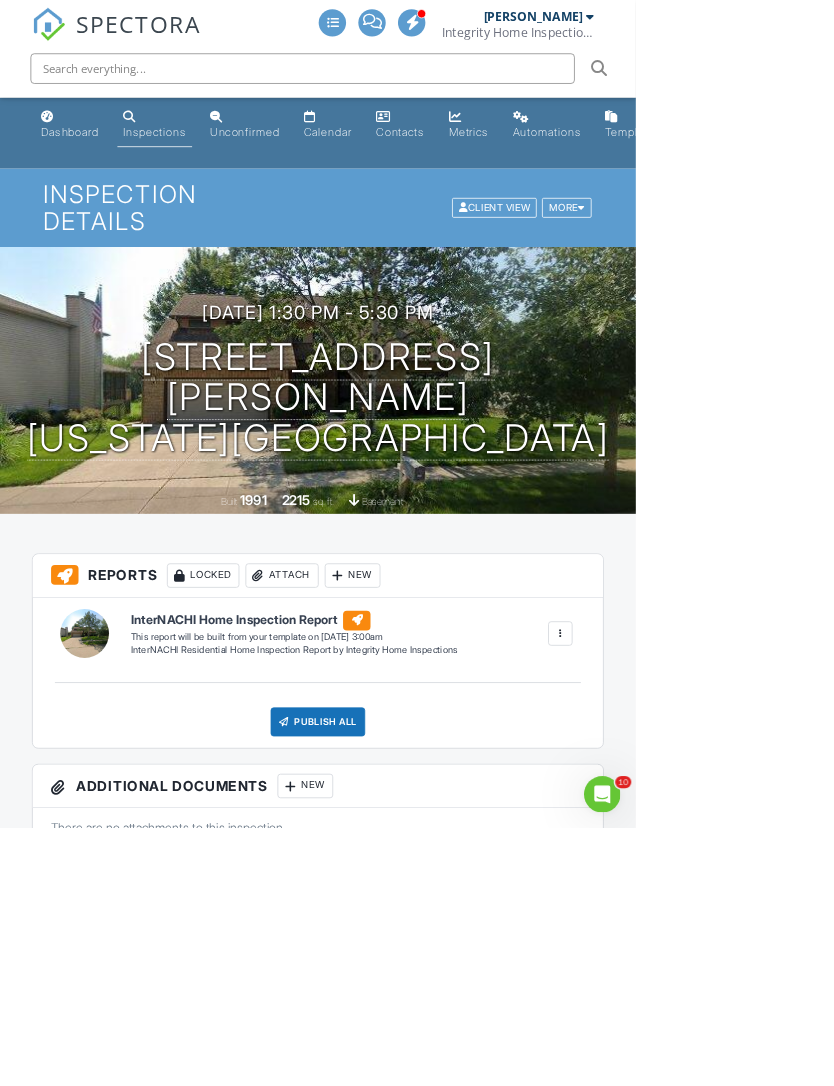 click on "Dashboard" at bounding box center [92, 173] 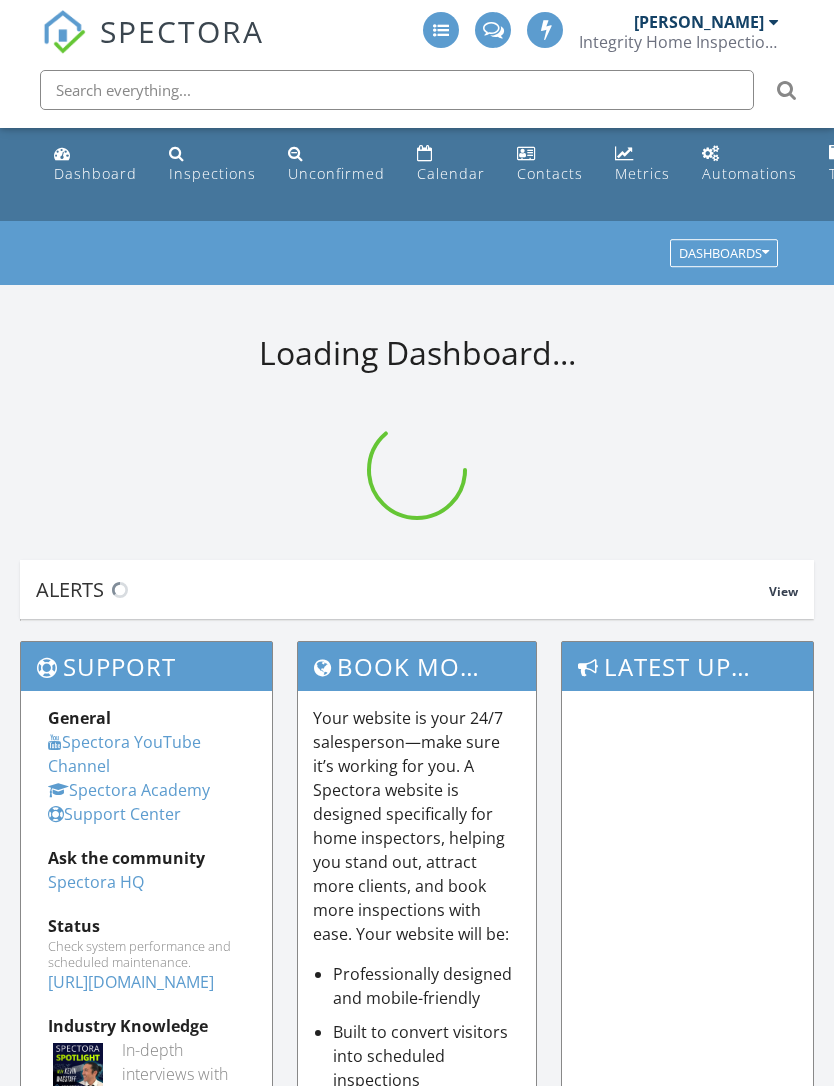 scroll, scrollTop: 0, scrollLeft: 0, axis: both 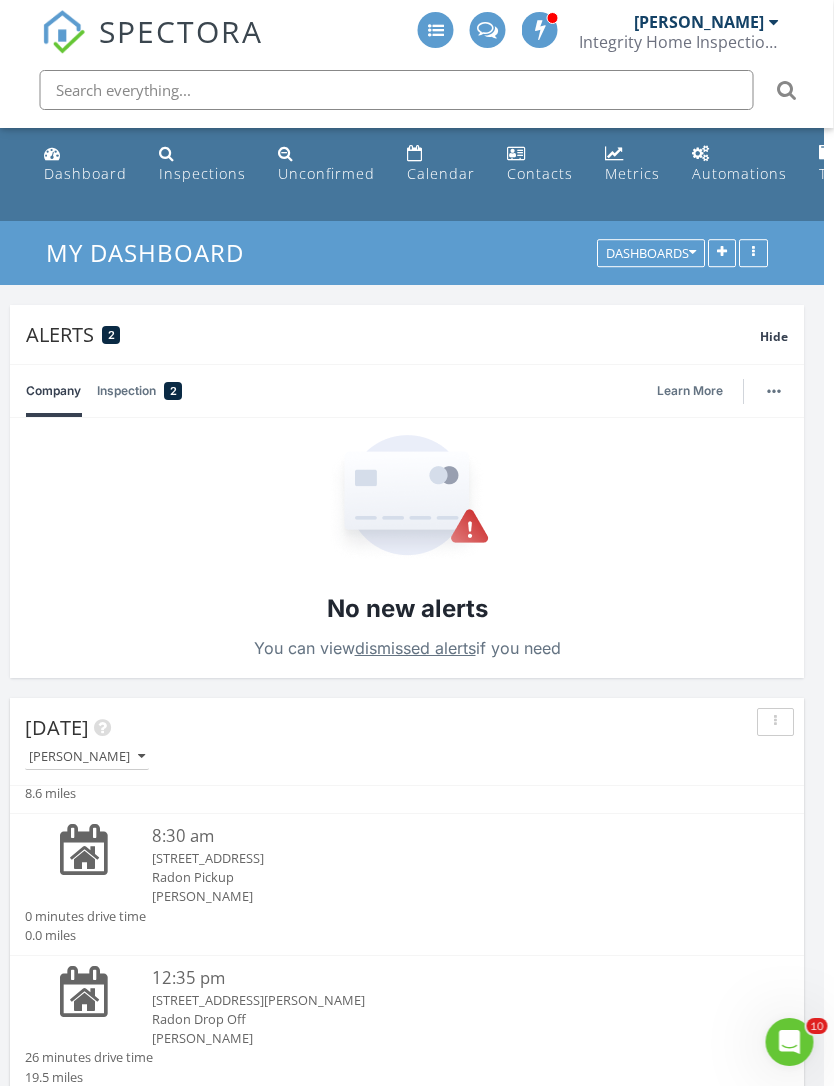 click on "Calendar" at bounding box center [442, 173] 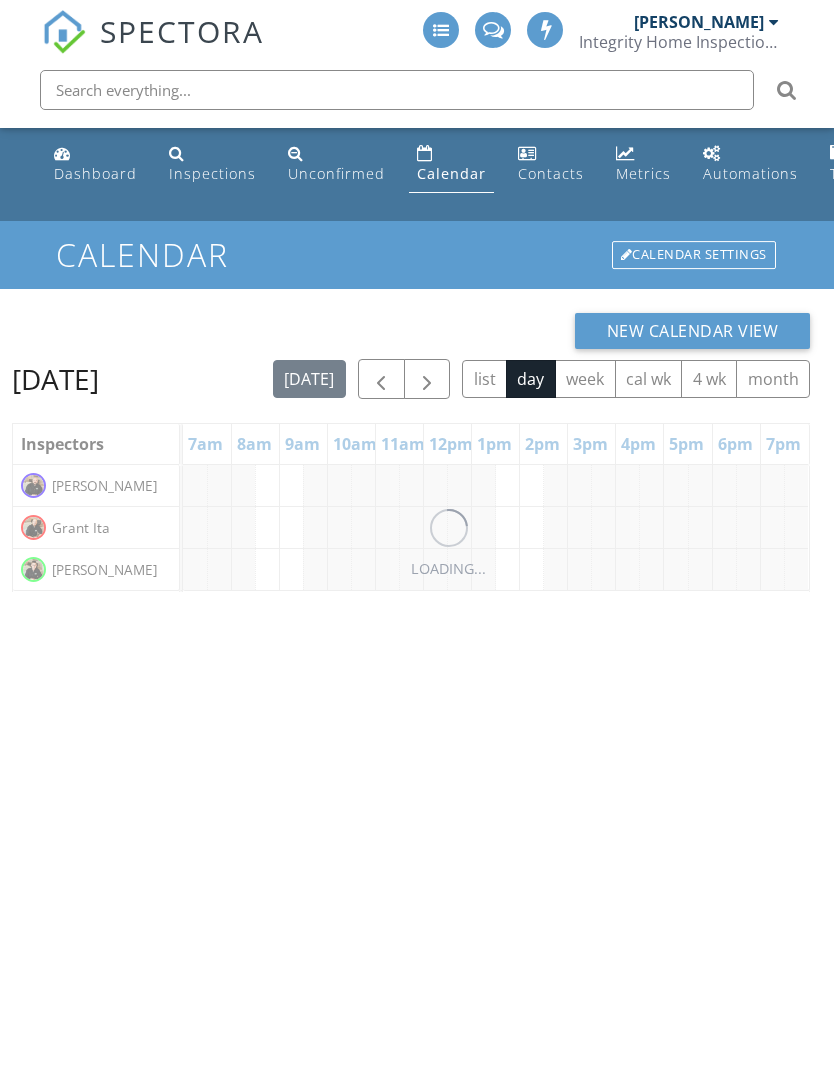 scroll, scrollTop: 0, scrollLeft: 0, axis: both 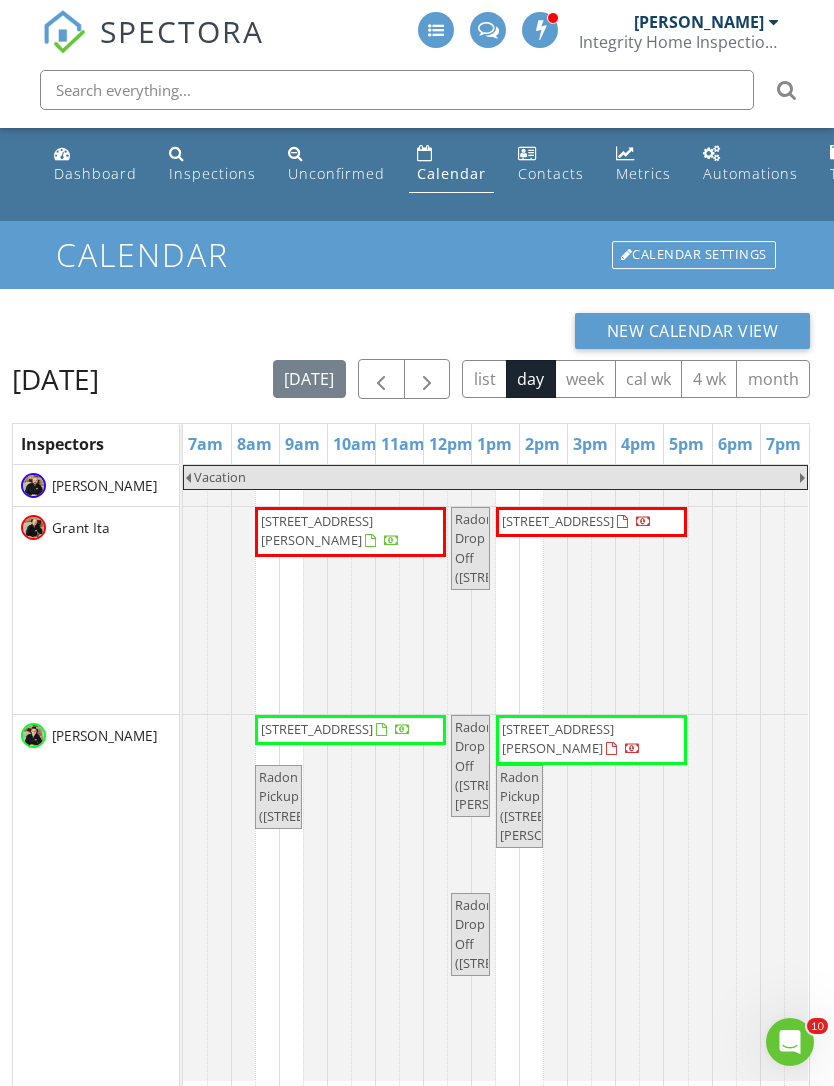 click on "New Calendar View       Thursday, July 10, 2025 today list day week cal wk 4 wk month Inspectors 7am 8am 9am 10am 11am 12pm 1pm 2pm 3pm 4pm 5pm 6pm 7pm Josh Redenbaugh Grant Ita Brian Leemans
Vacation
1304 Hawks Ridge Ln, Marion 52302
Radon Drop Off (725 High Point Dr SW, Cedar Rapids)
8 25th Ave SW, Cedar Rapids 52404
925 Eisenhower Blvd, North Liberty 52317" at bounding box center [411, 879] 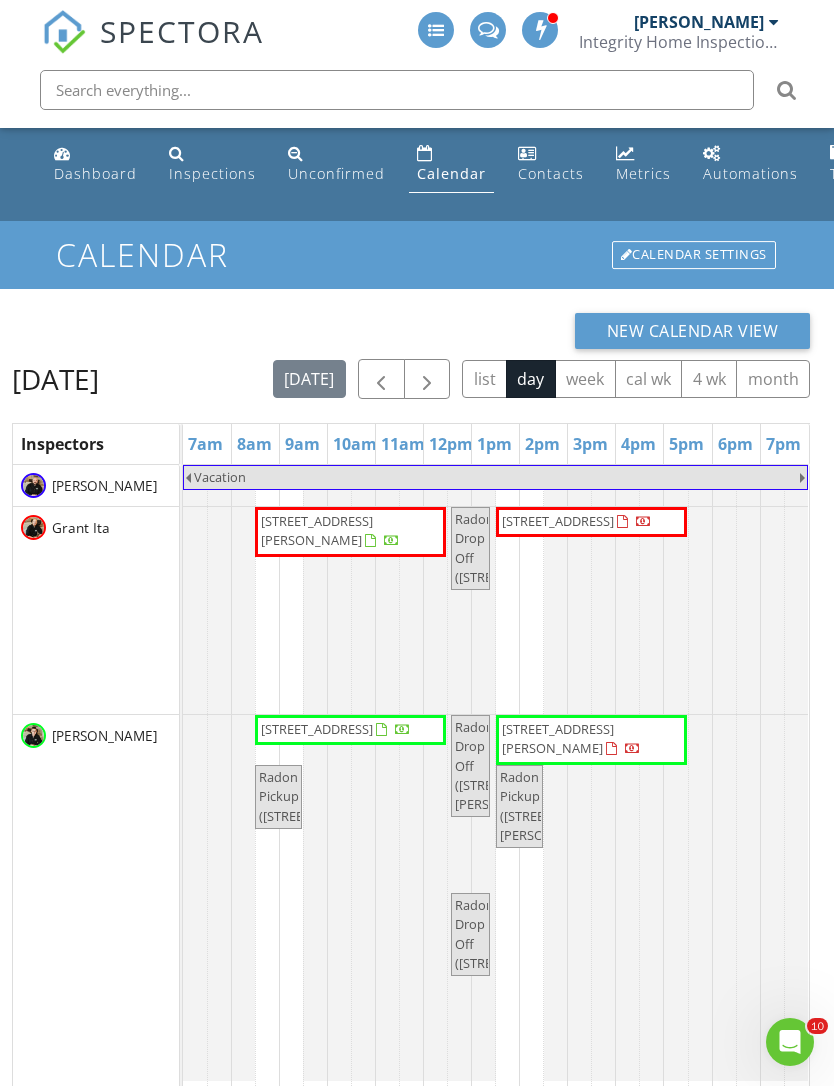 click at bounding box center (427, 380) 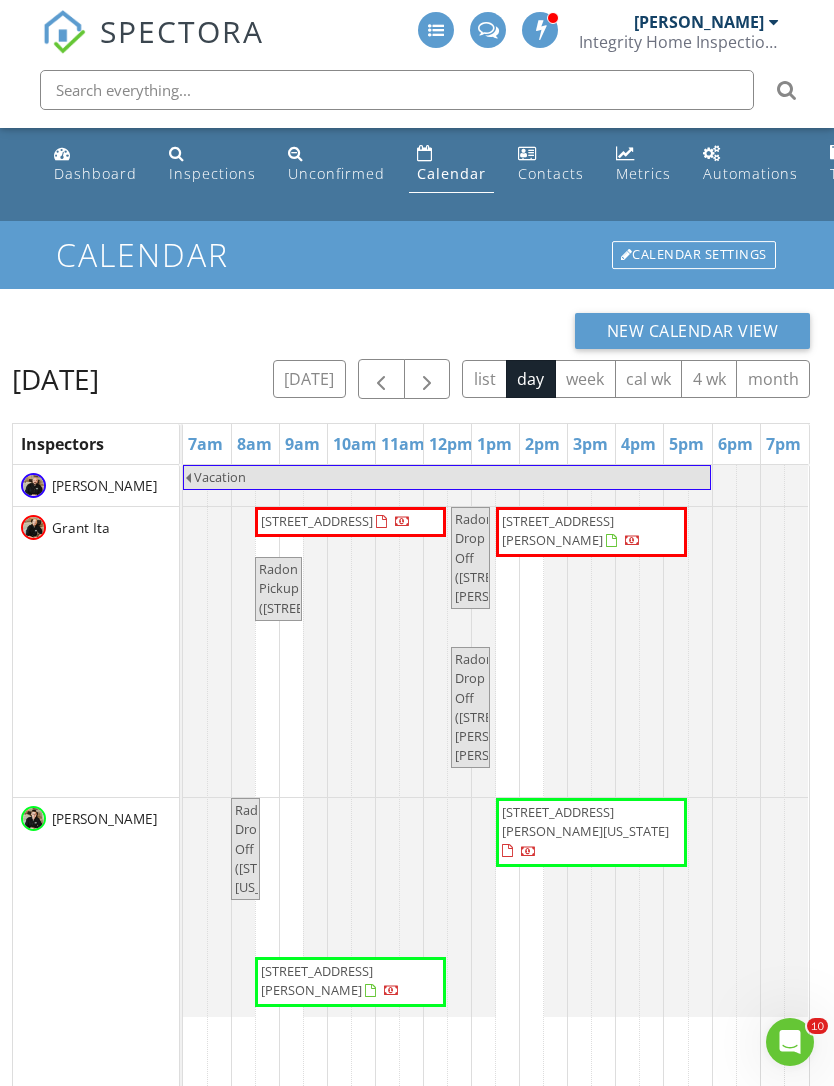 click at bounding box center [427, 380] 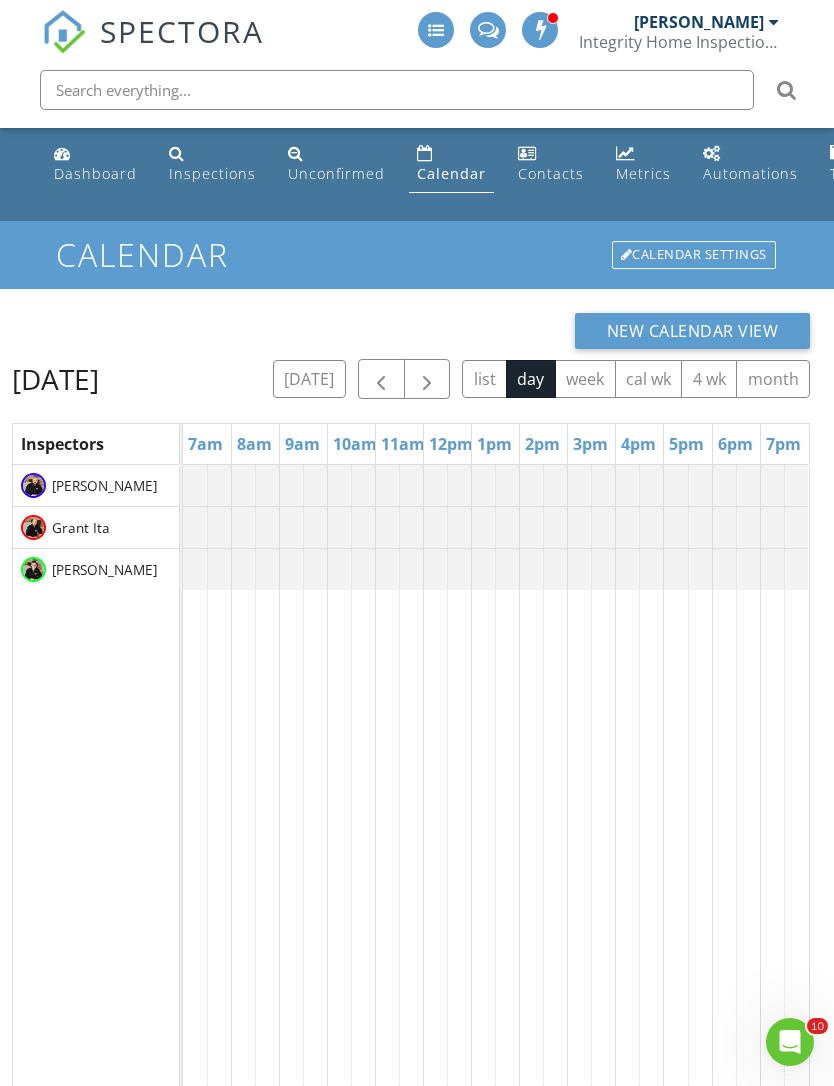 click at bounding box center (427, 380) 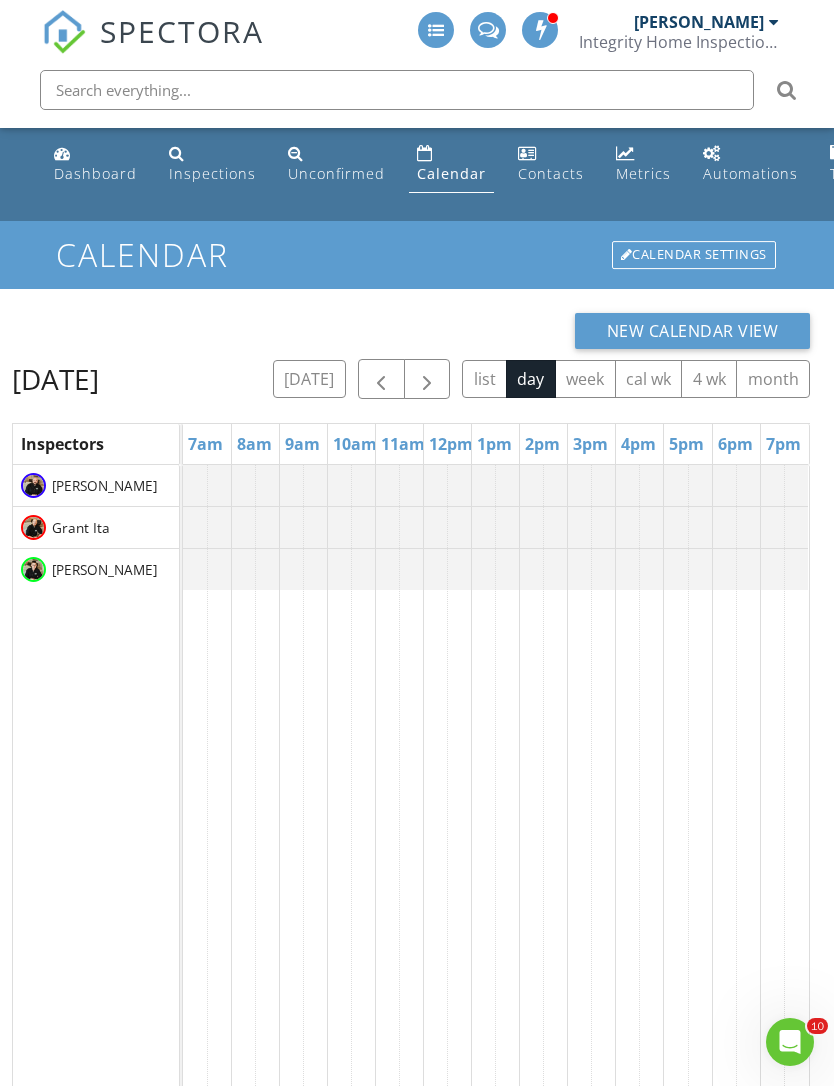 click at bounding box center (427, 379) 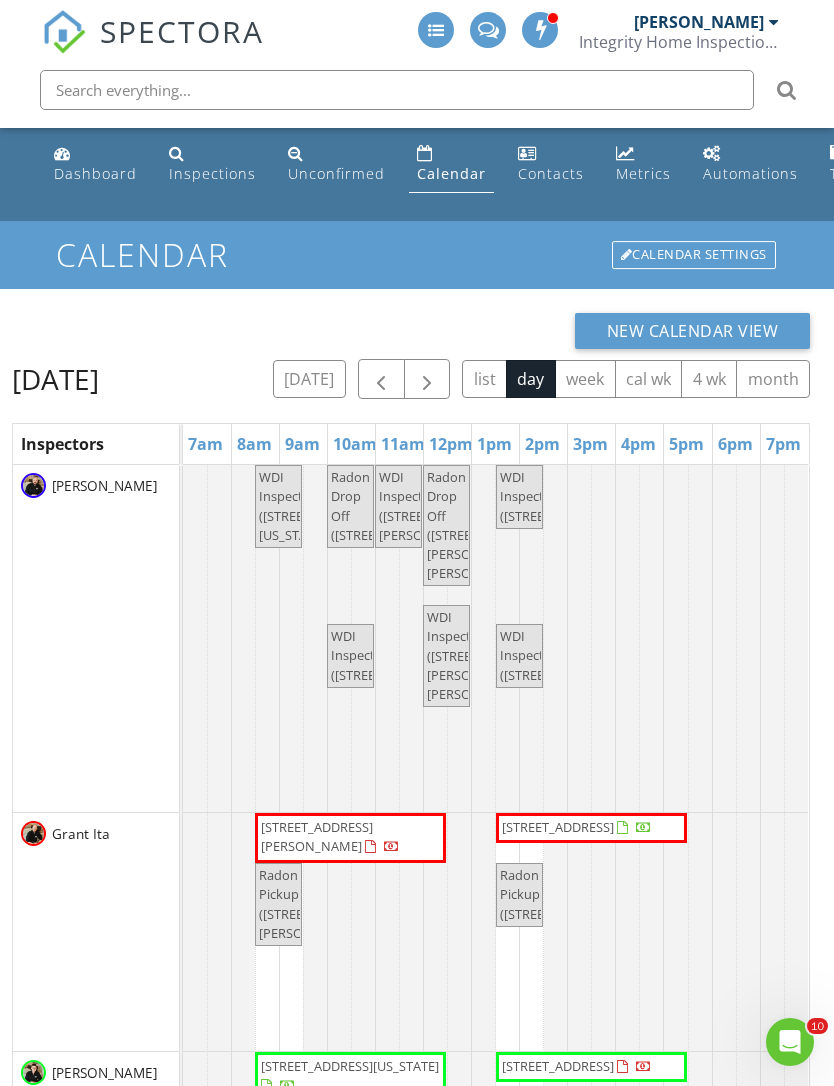 click at bounding box center [427, 379] 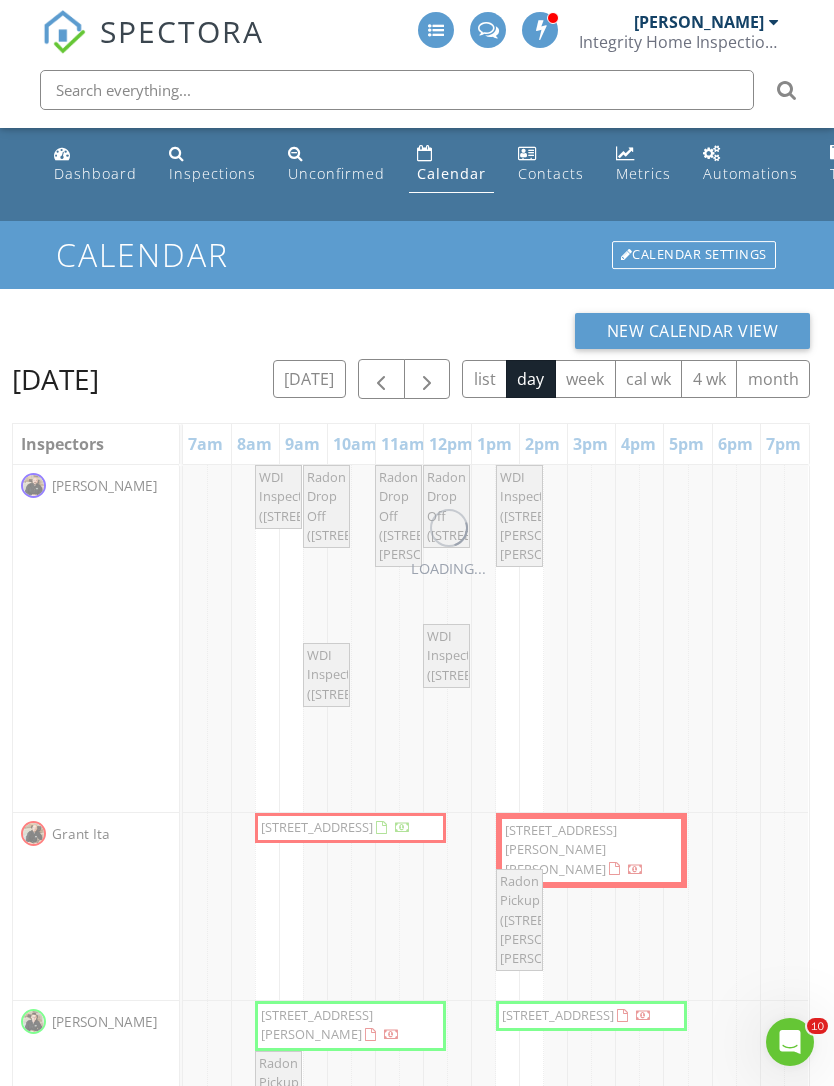 click at bounding box center [427, 379] 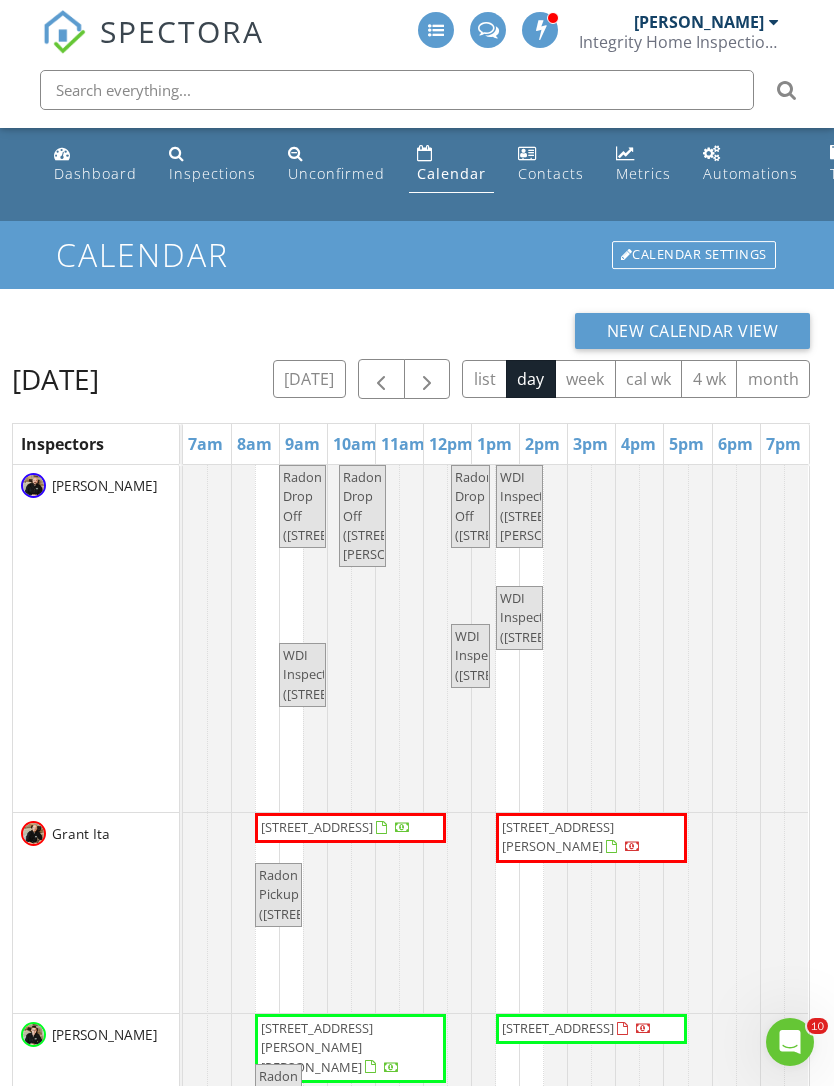 click at bounding box center [427, 379] 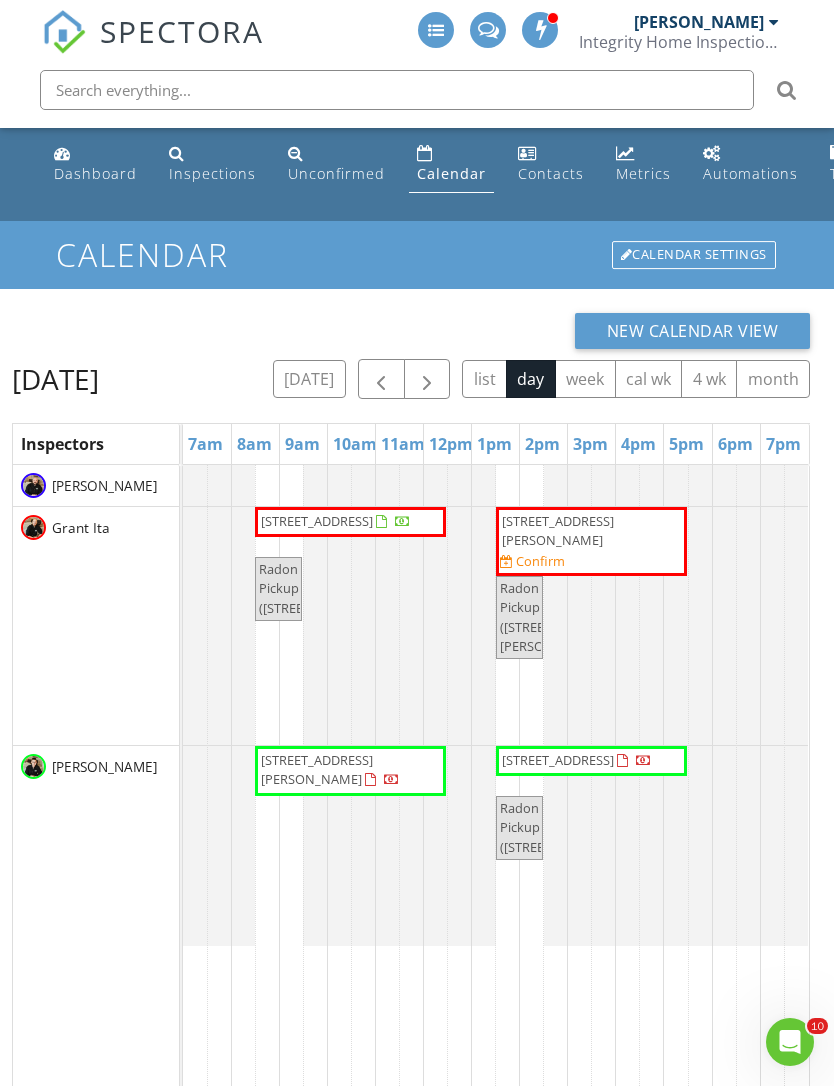 click at bounding box center [427, 379] 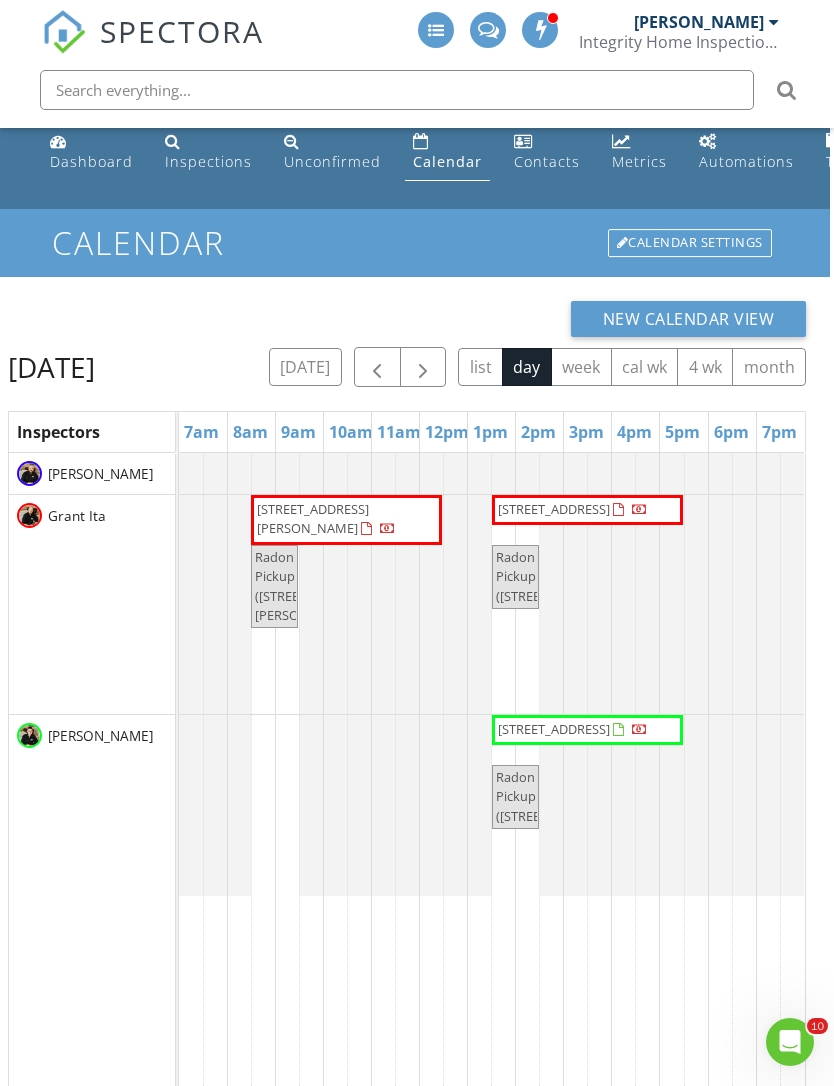 scroll, scrollTop: 0, scrollLeft: 4, axis: horizontal 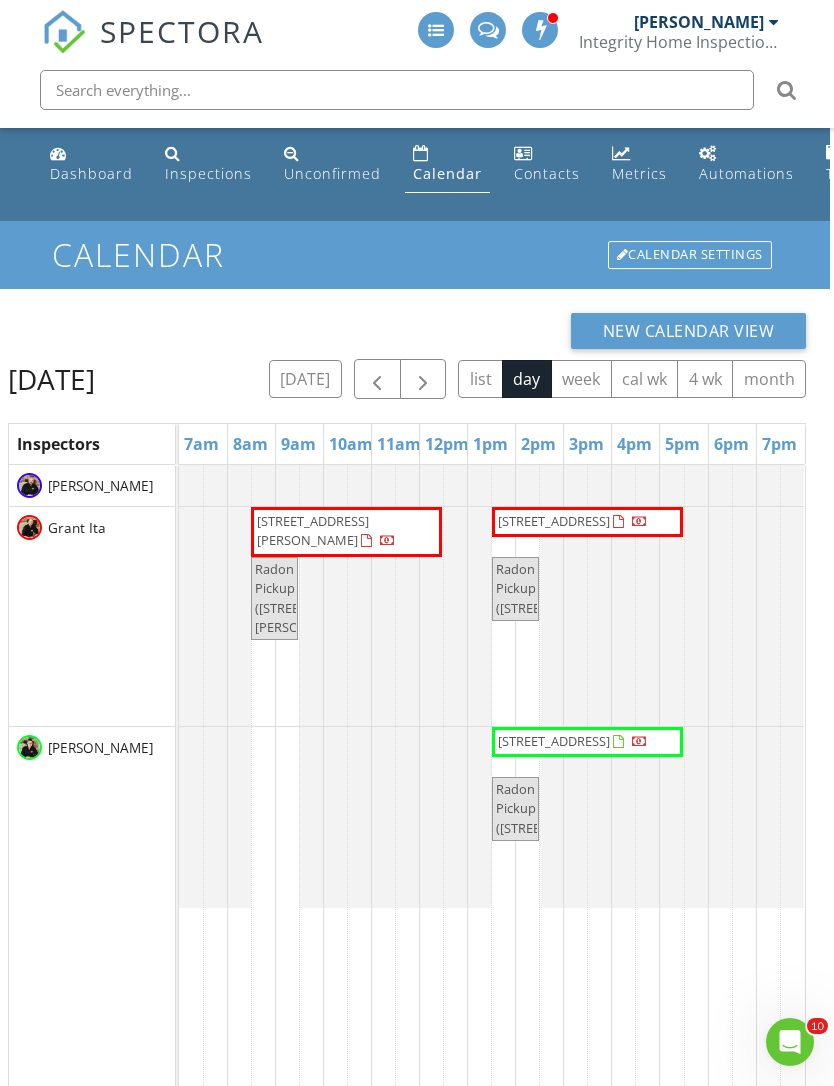 click on "Dashboard" at bounding box center [91, 164] 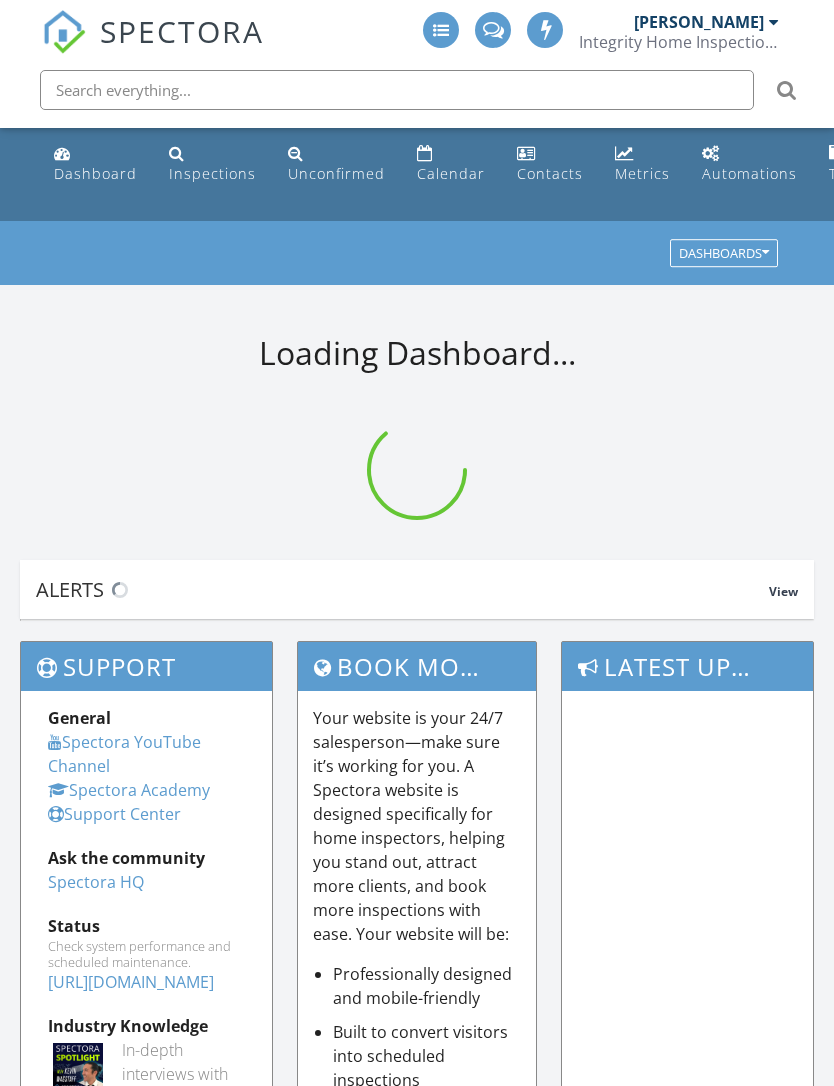 scroll, scrollTop: 0, scrollLeft: 0, axis: both 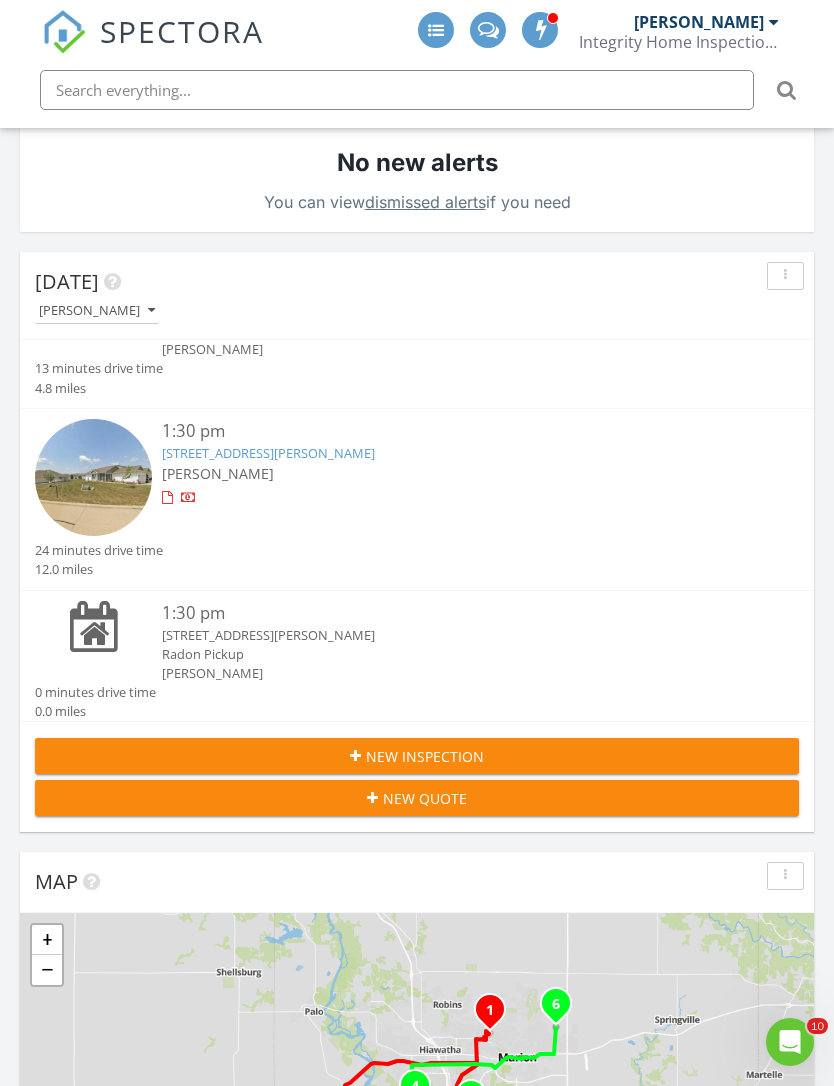 click on "New Inspection" at bounding box center (417, 756) 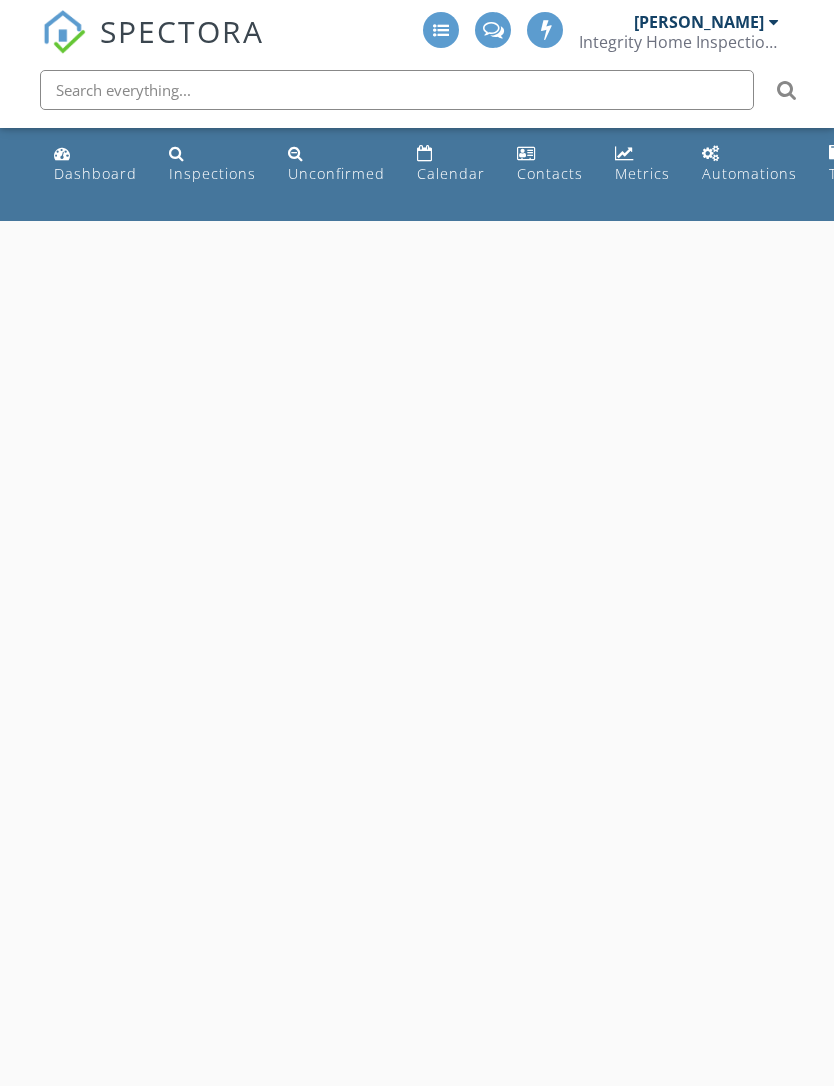 scroll, scrollTop: 0, scrollLeft: 0, axis: both 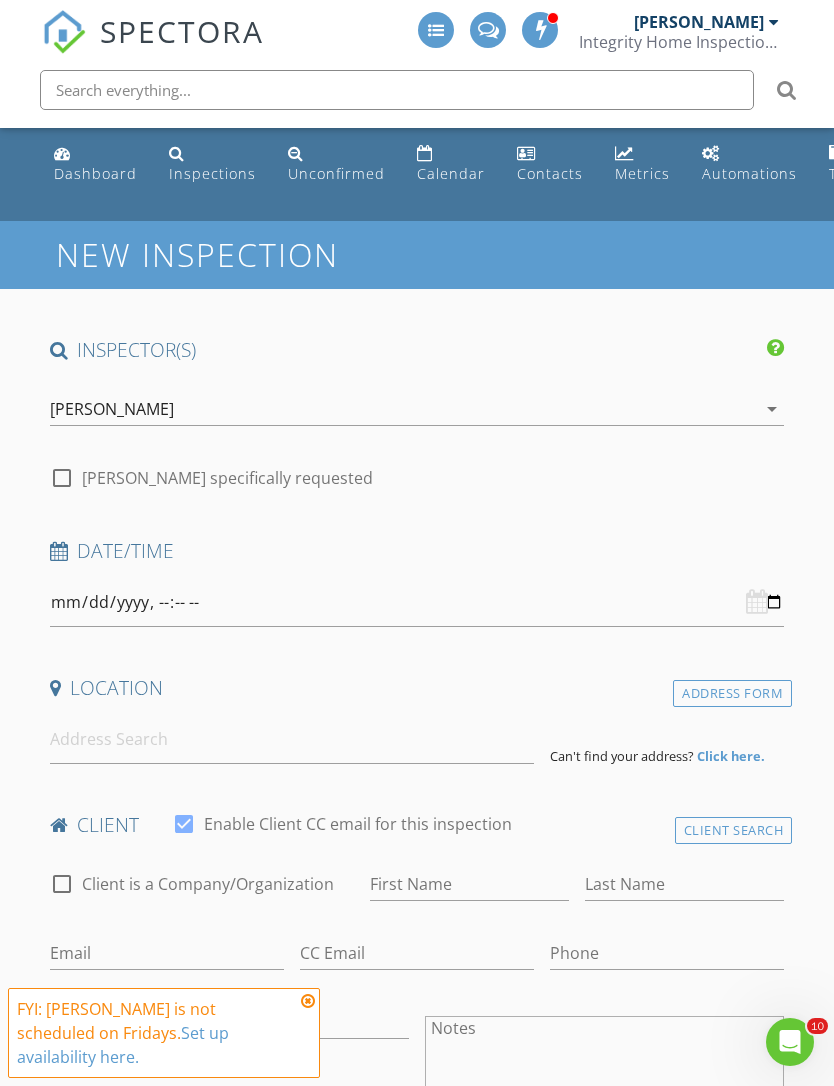 click on "[PERSON_NAME]" at bounding box center [403, 409] 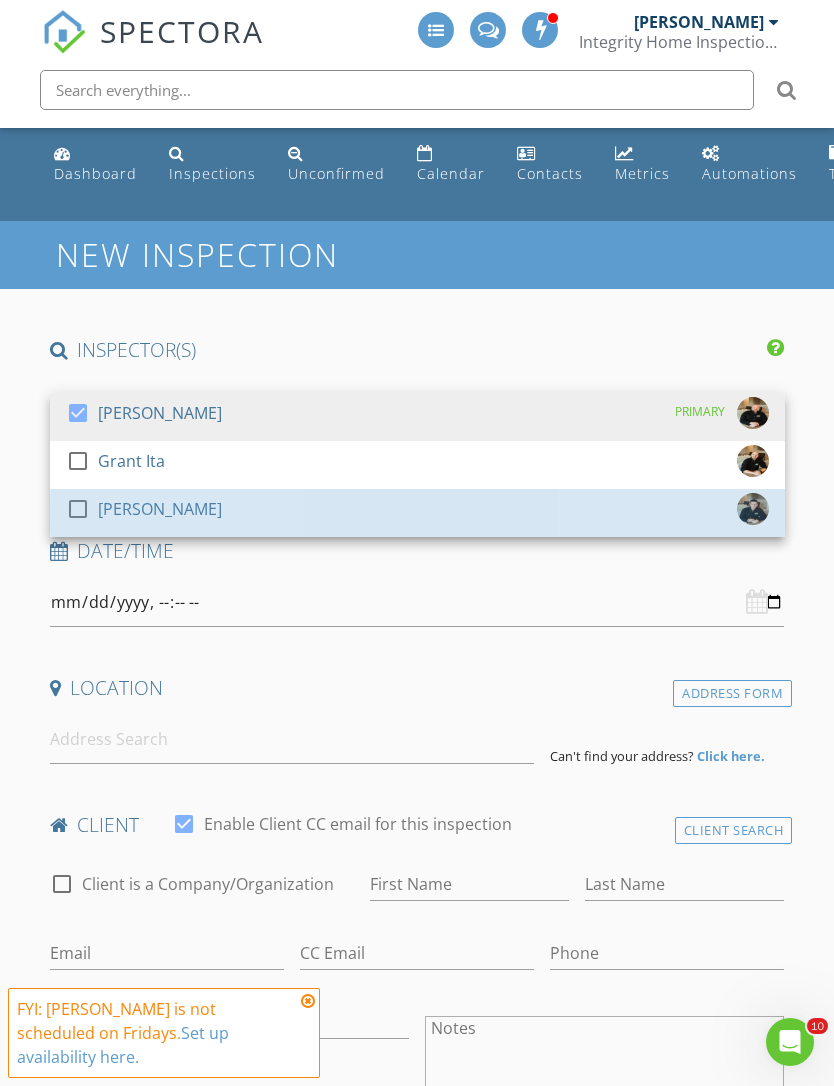 click on "check_box_outline_blank   Brian Leemans" at bounding box center [417, 513] 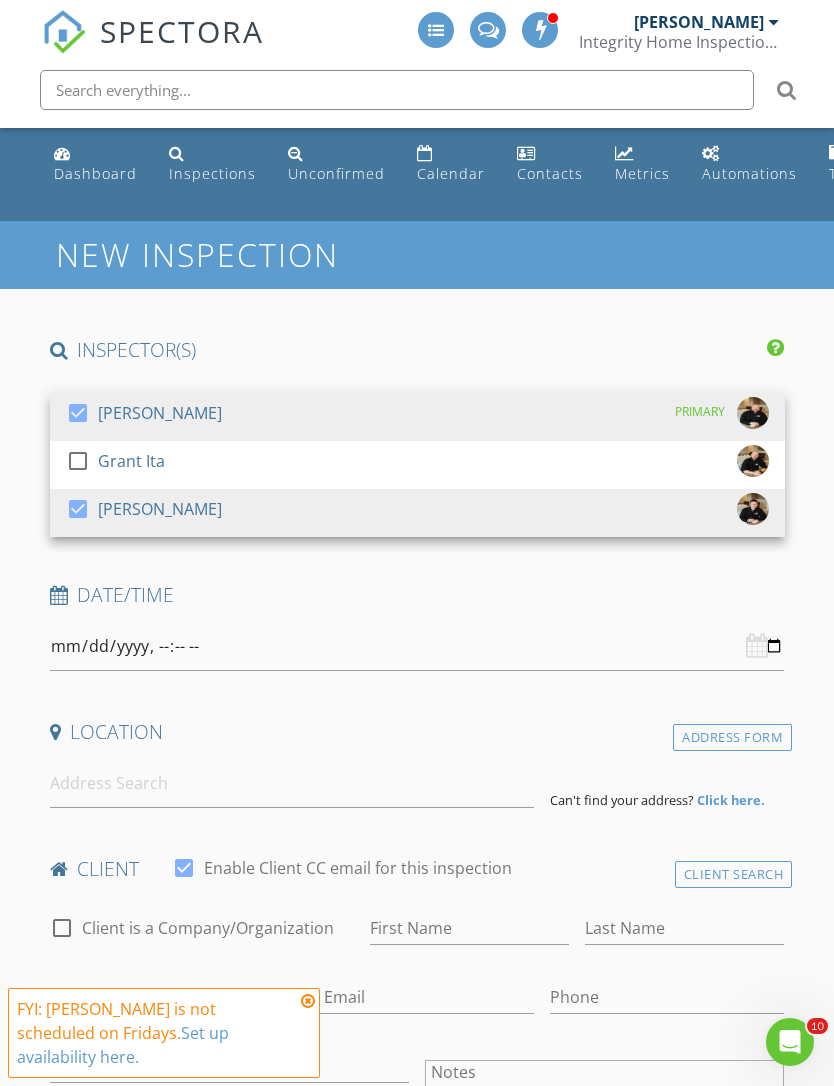 click on "check_box   Josh Redenbaugh   PRIMARY" at bounding box center [417, 417] 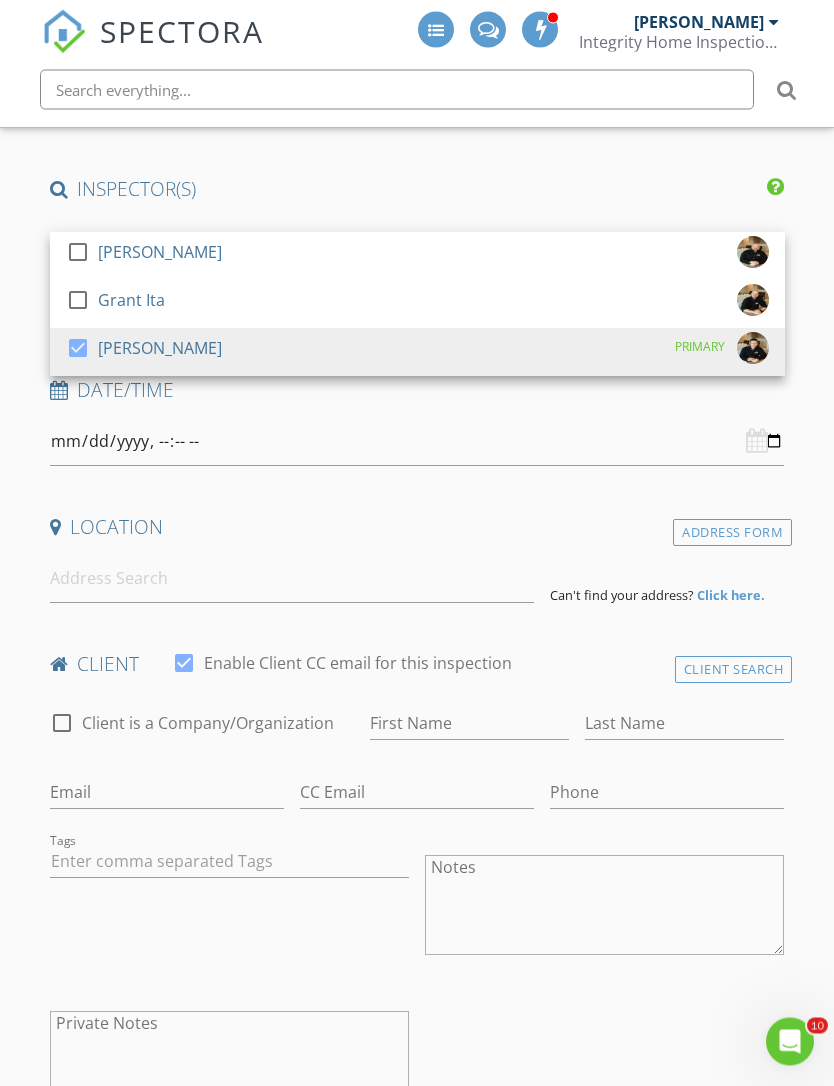 scroll, scrollTop: 169, scrollLeft: 0, axis: vertical 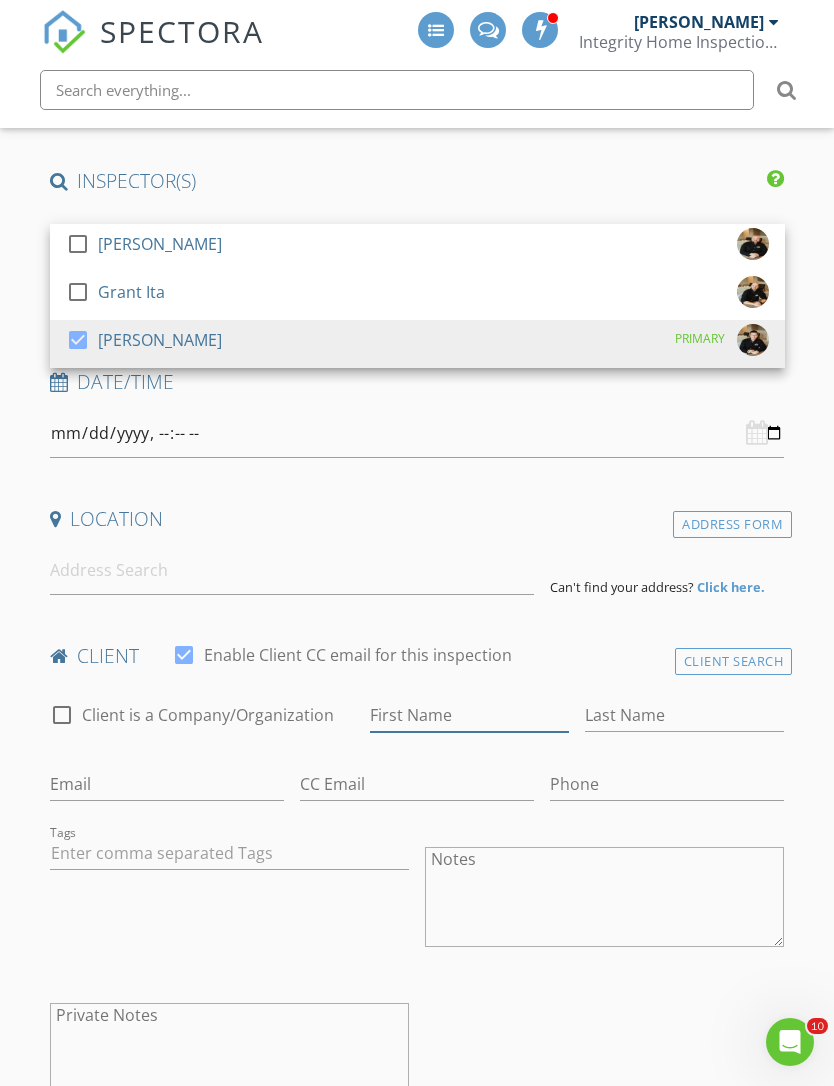 click on "First Name" at bounding box center [469, 715] 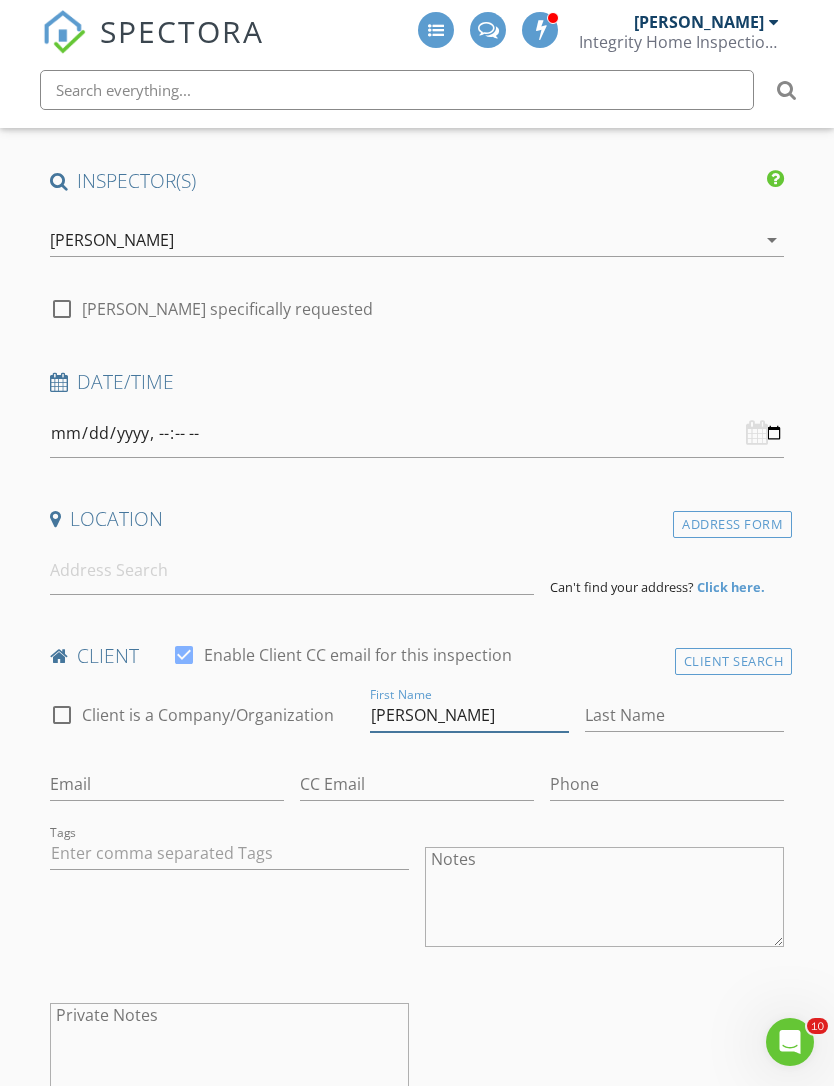 type on "[PERSON_NAME]" 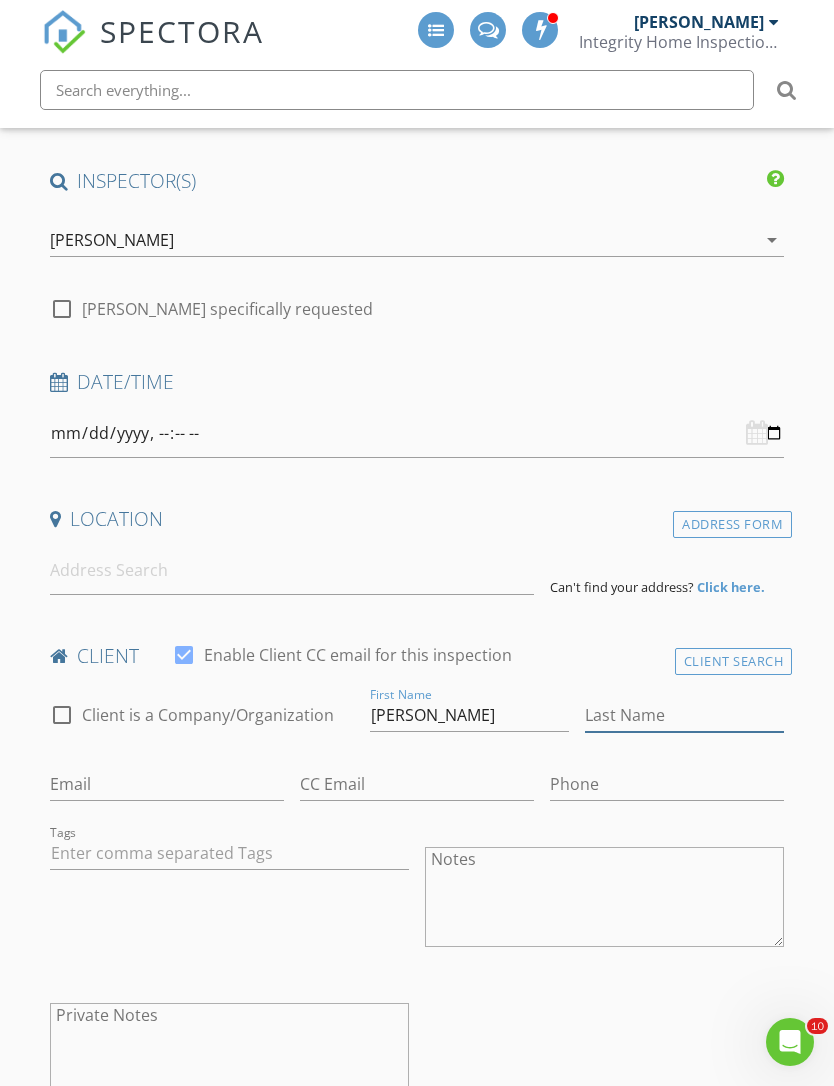 click on "Last Name" at bounding box center [684, 715] 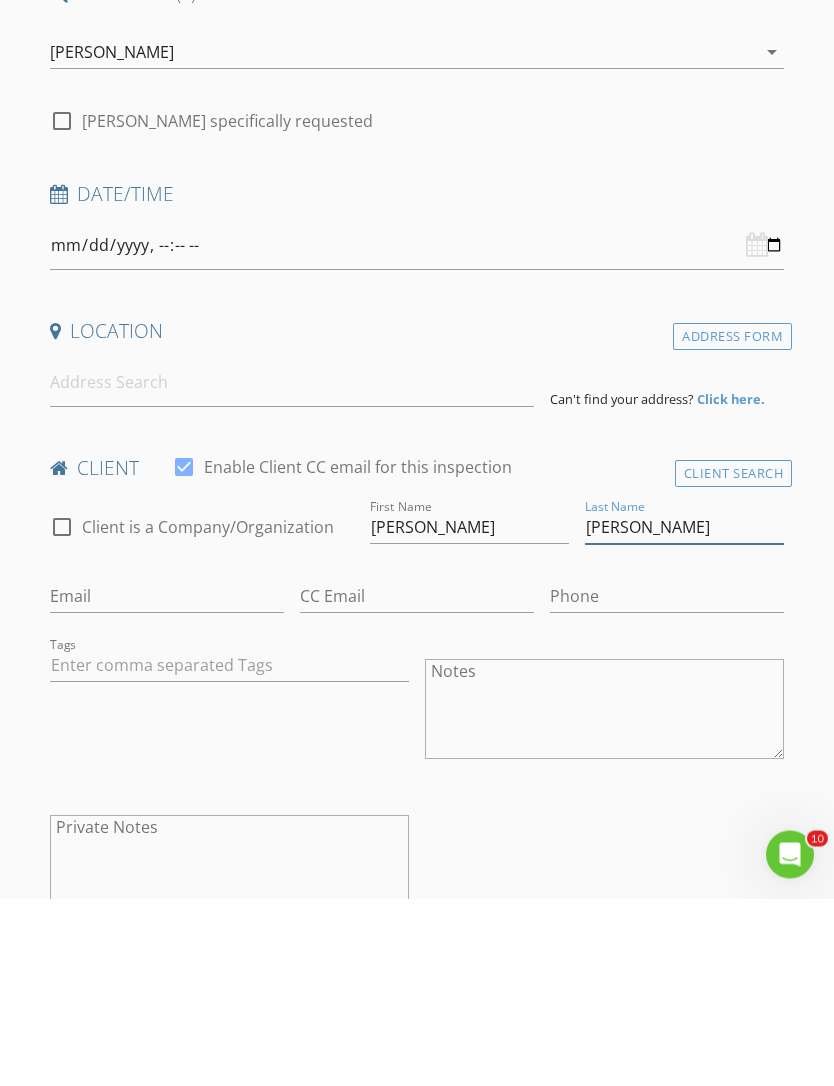 type on "[PERSON_NAME]" 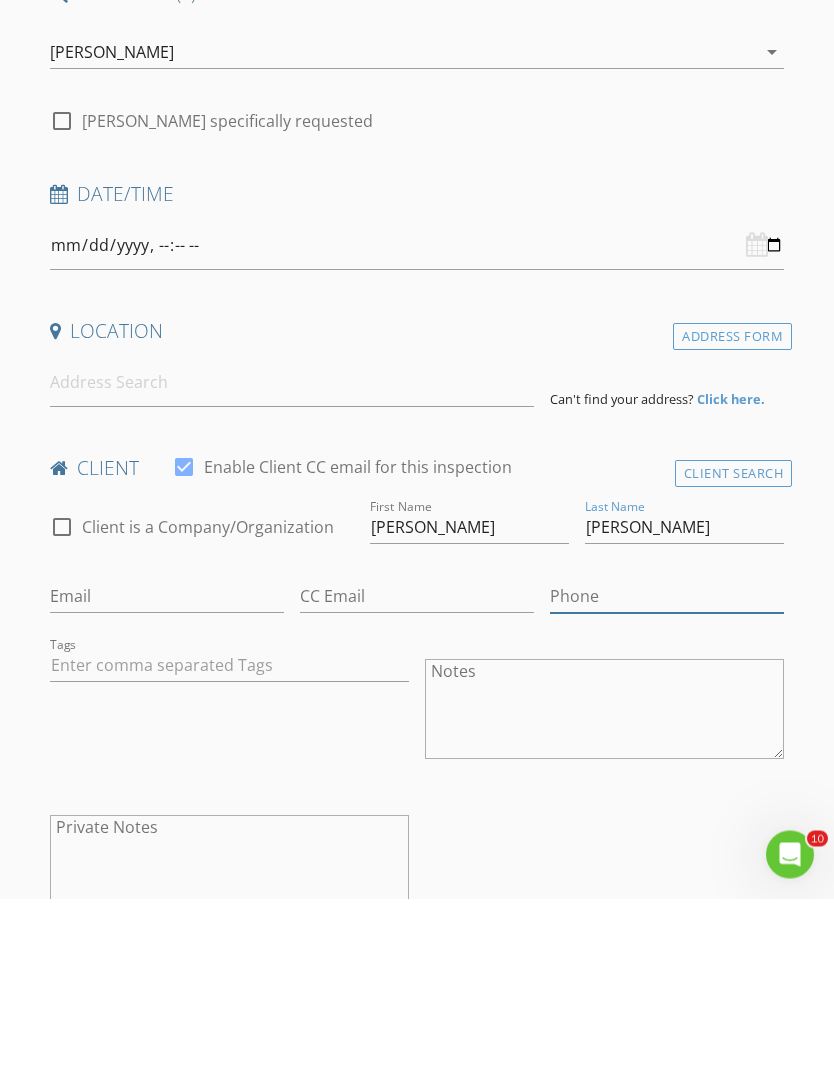 click on "Phone" at bounding box center (667, 784) 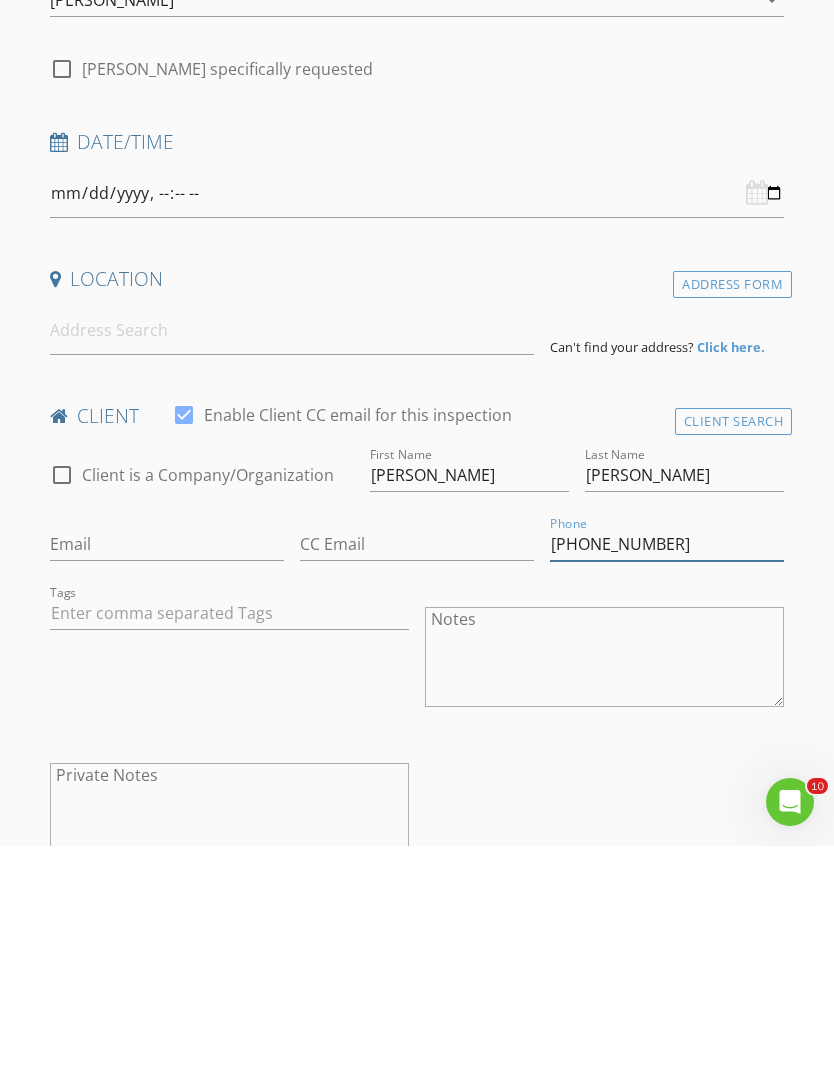 type on "[PHONE_NUMBER]" 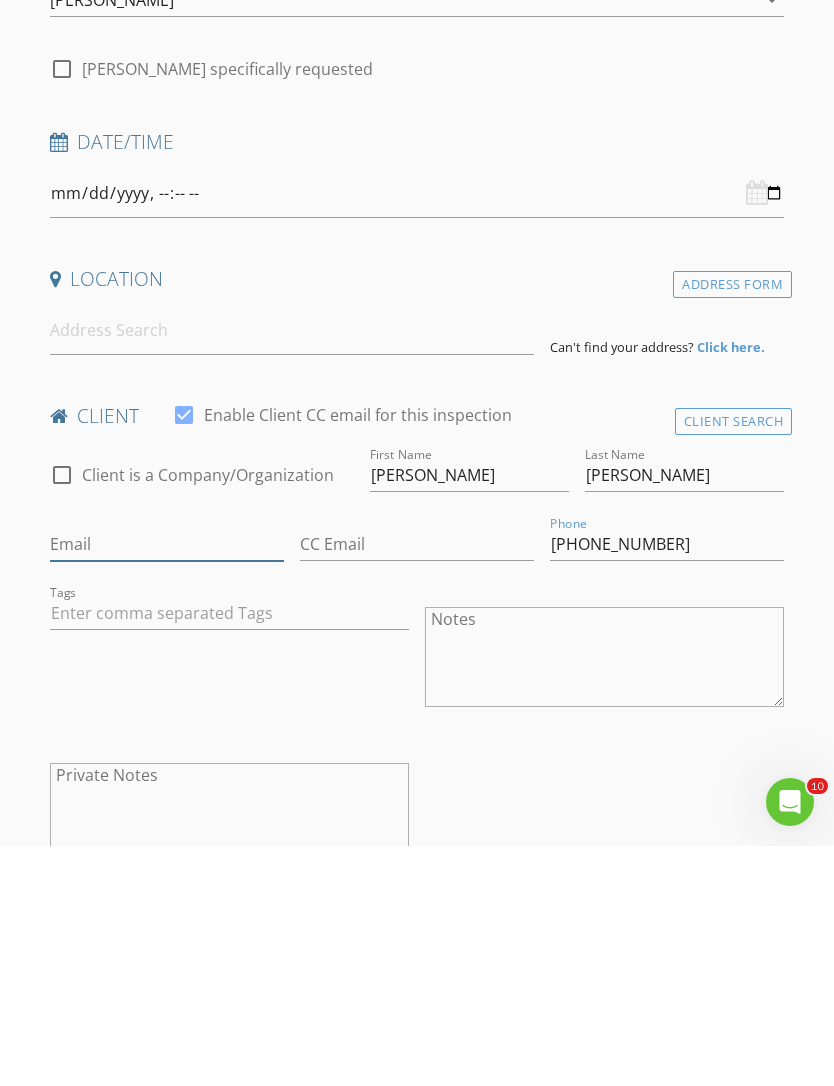 click on "Email" at bounding box center (167, 784) 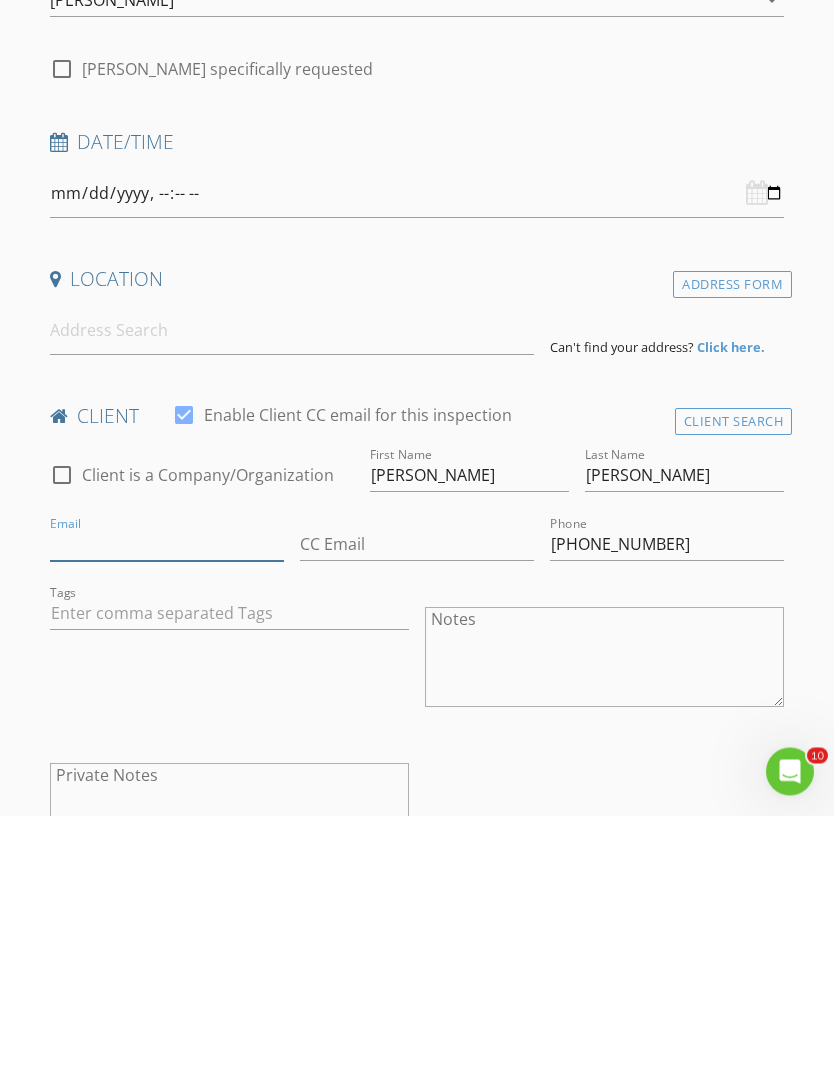 scroll, scrollTop: 136, scrollLeft: 0, axis: vertical 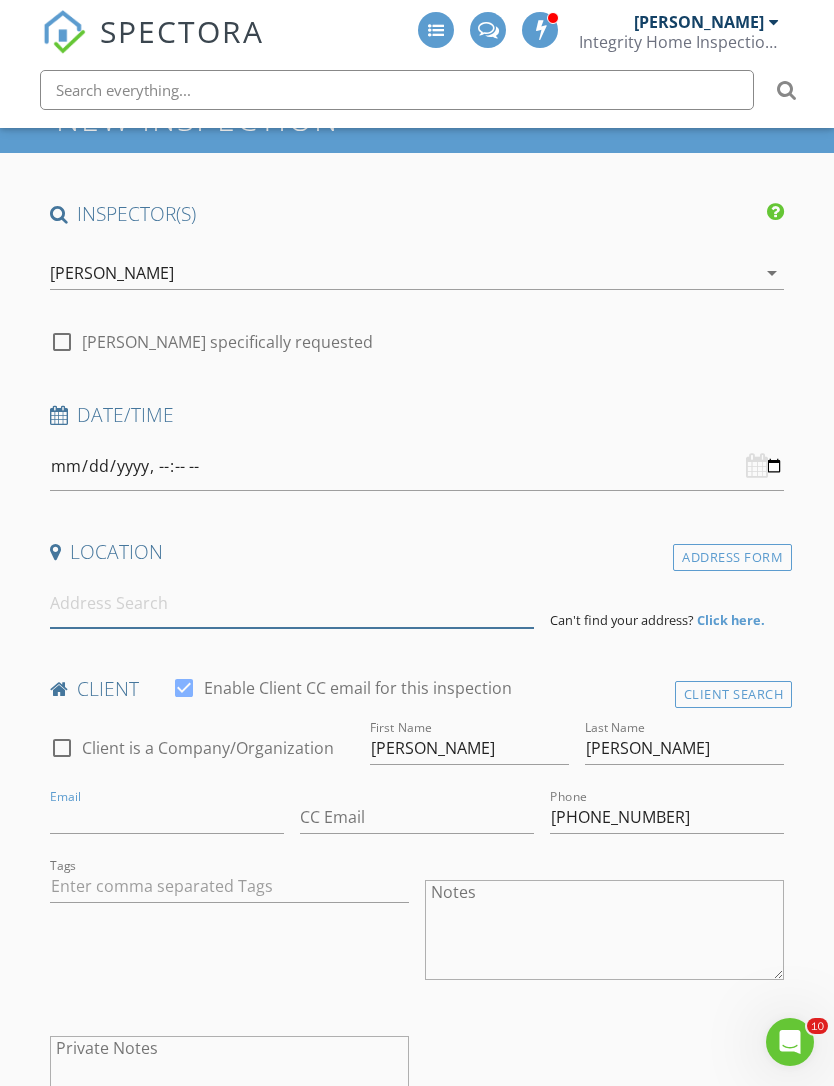 click at bounding box center [292, 603] 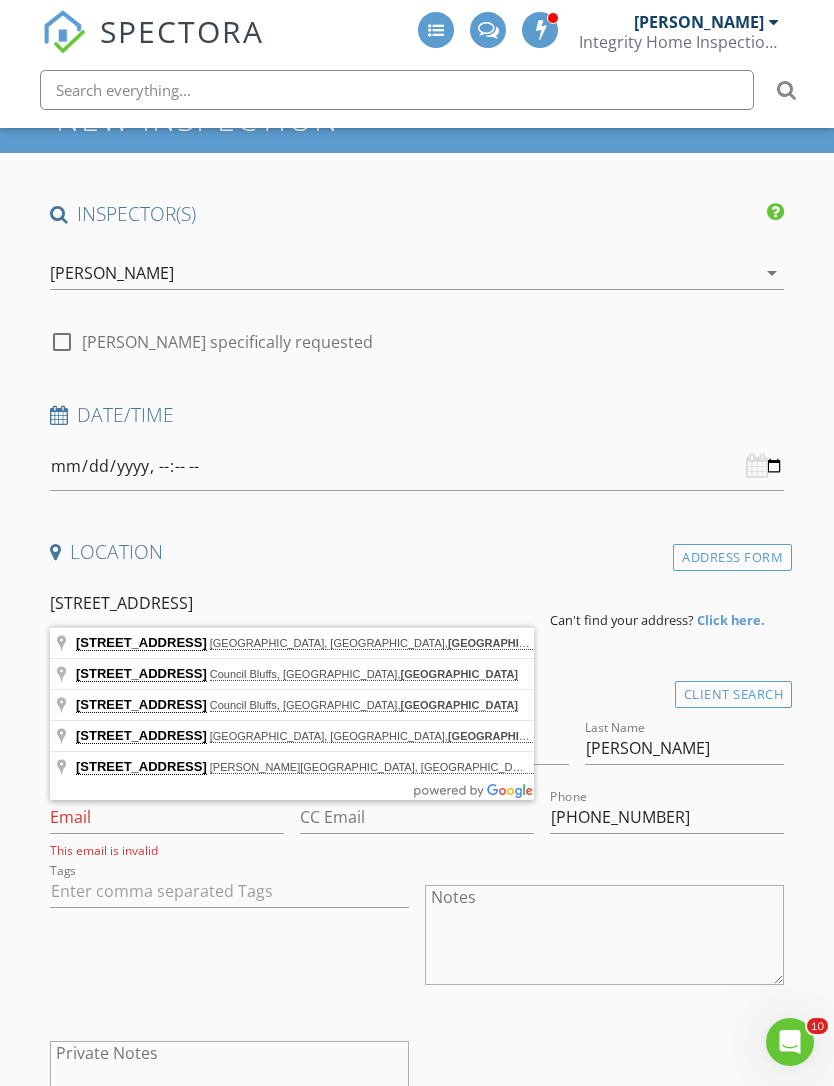 scroll, scrollTop: 135, scrollLeft: 0, axis: vertical 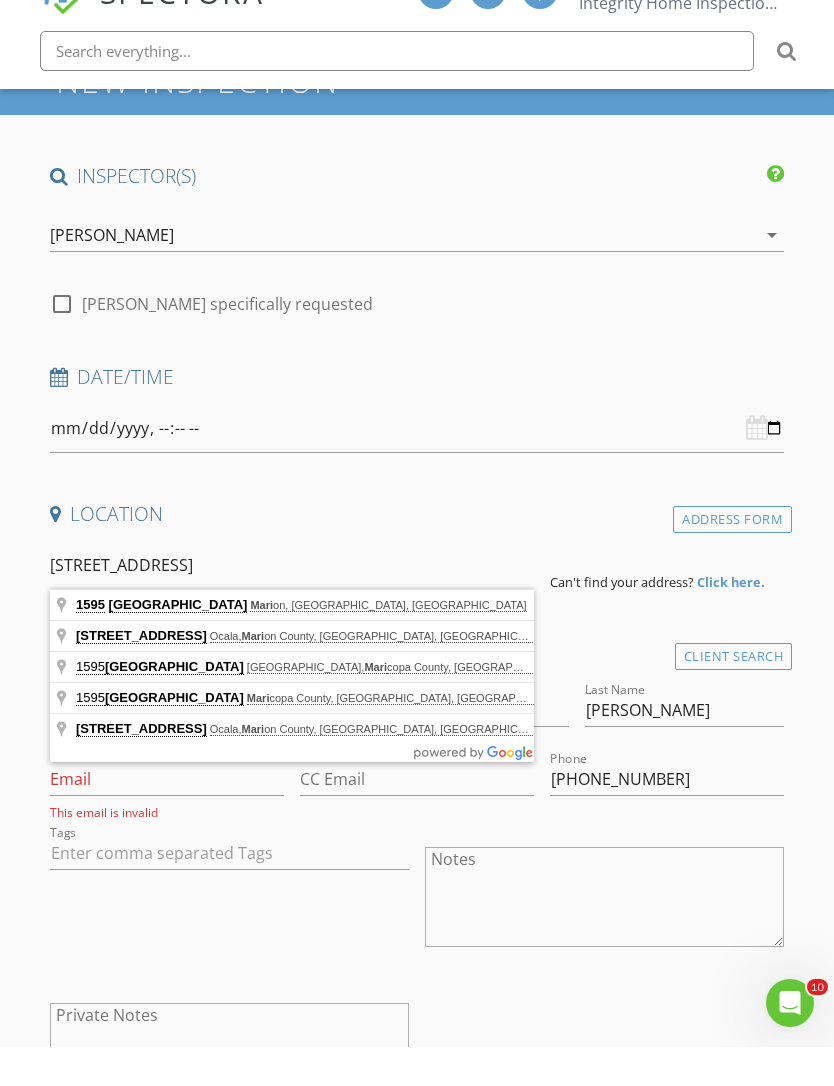 type on "1595 17th Ave, Marion, IA, USA" 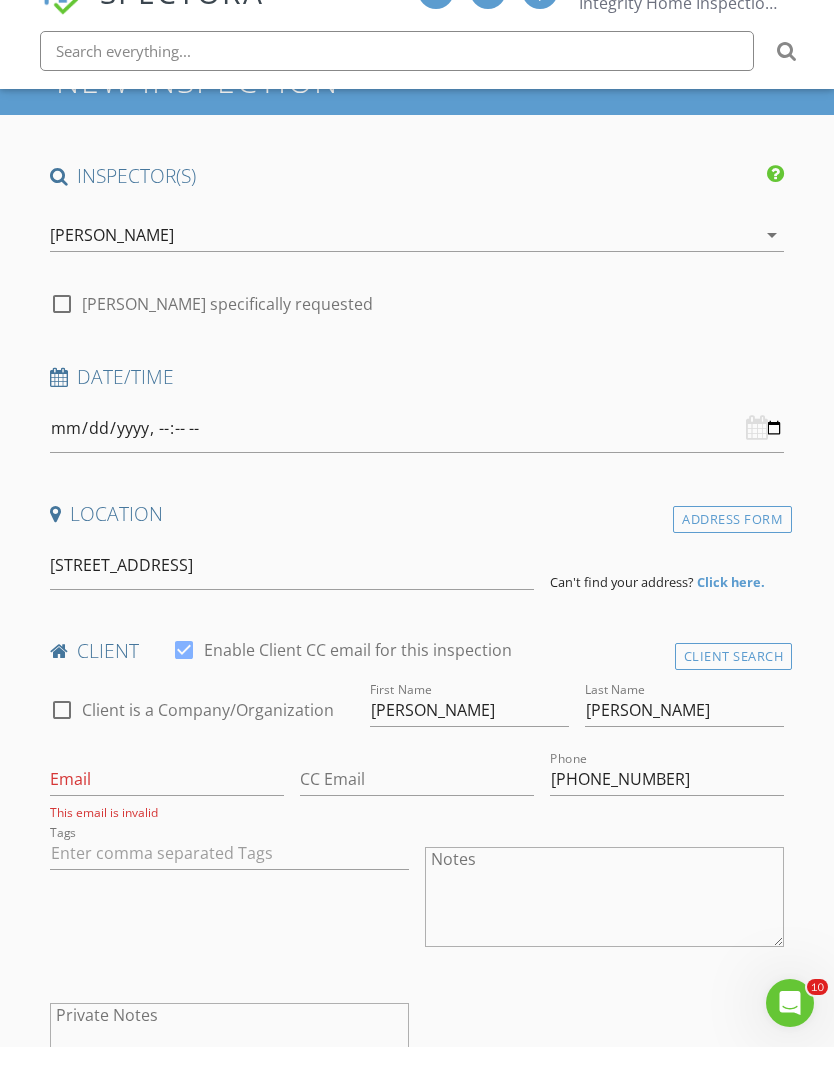 scroll, scrollTop: 174, scrollLeft: 0, axis: vertical 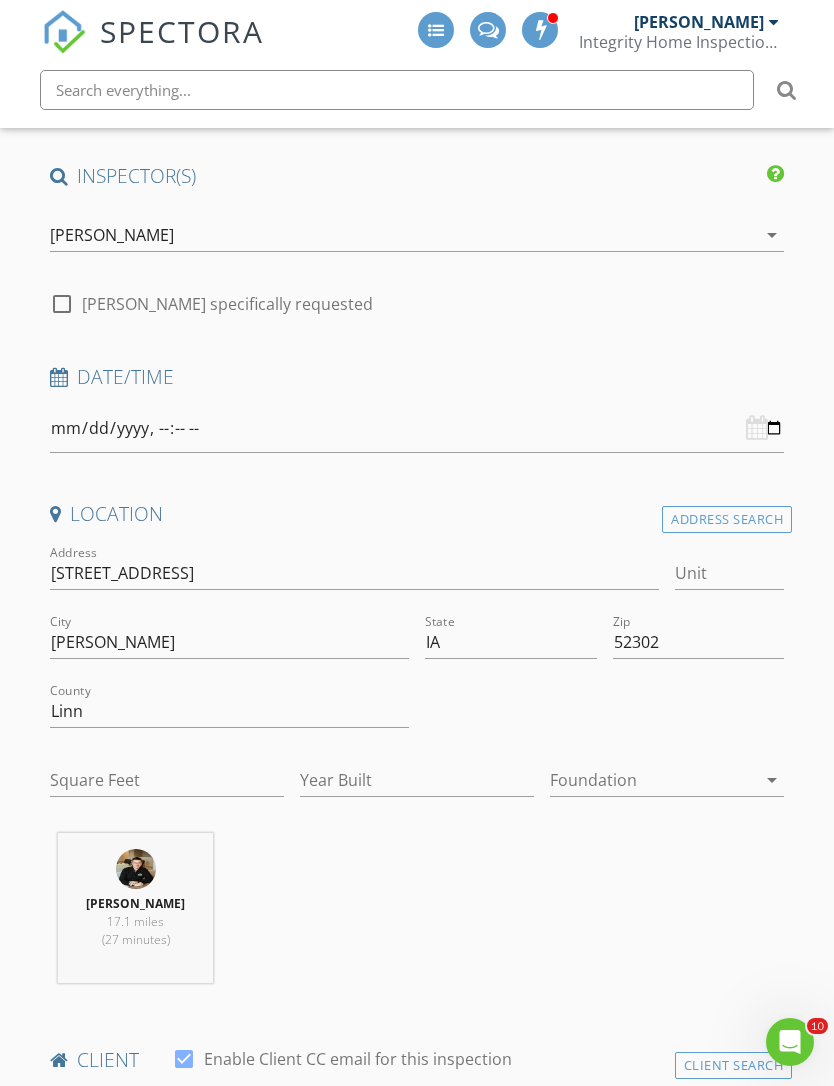 click on "Brian Leemans     17.1 miles     (27 minutes)" at bounding box center (417, 916) 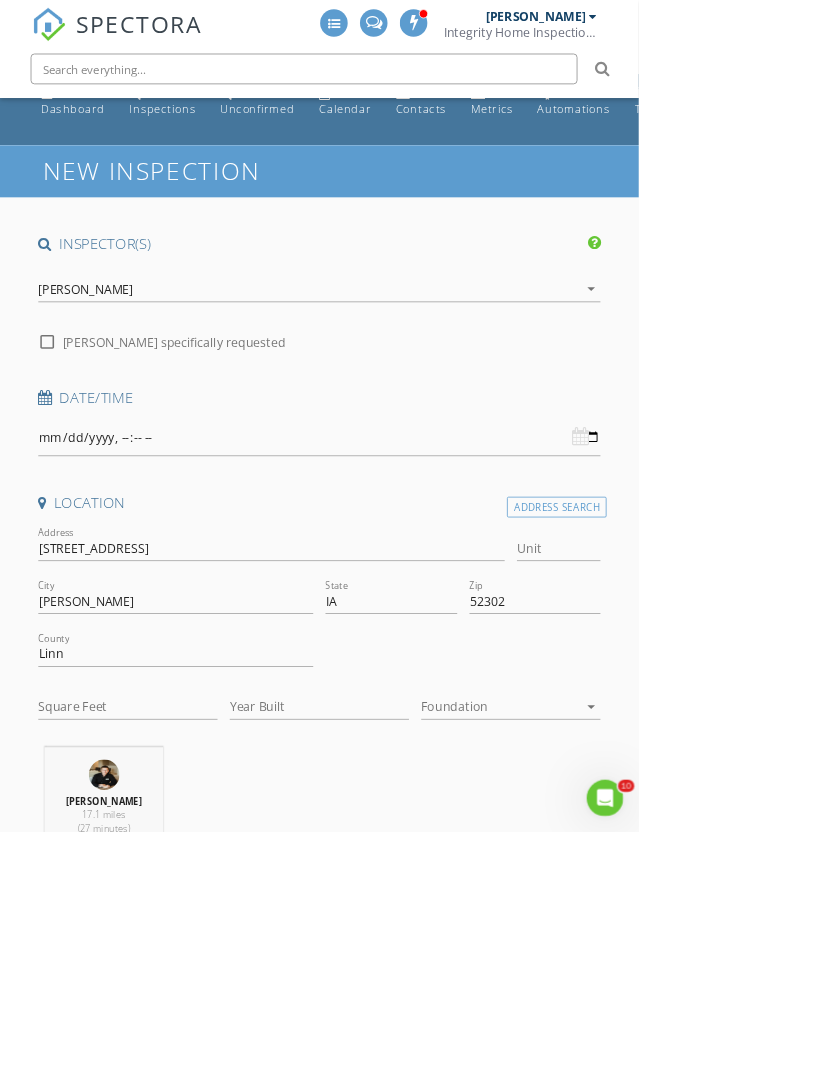 scroll, scrollTop: 0, scrollLeft: 0, axis: both 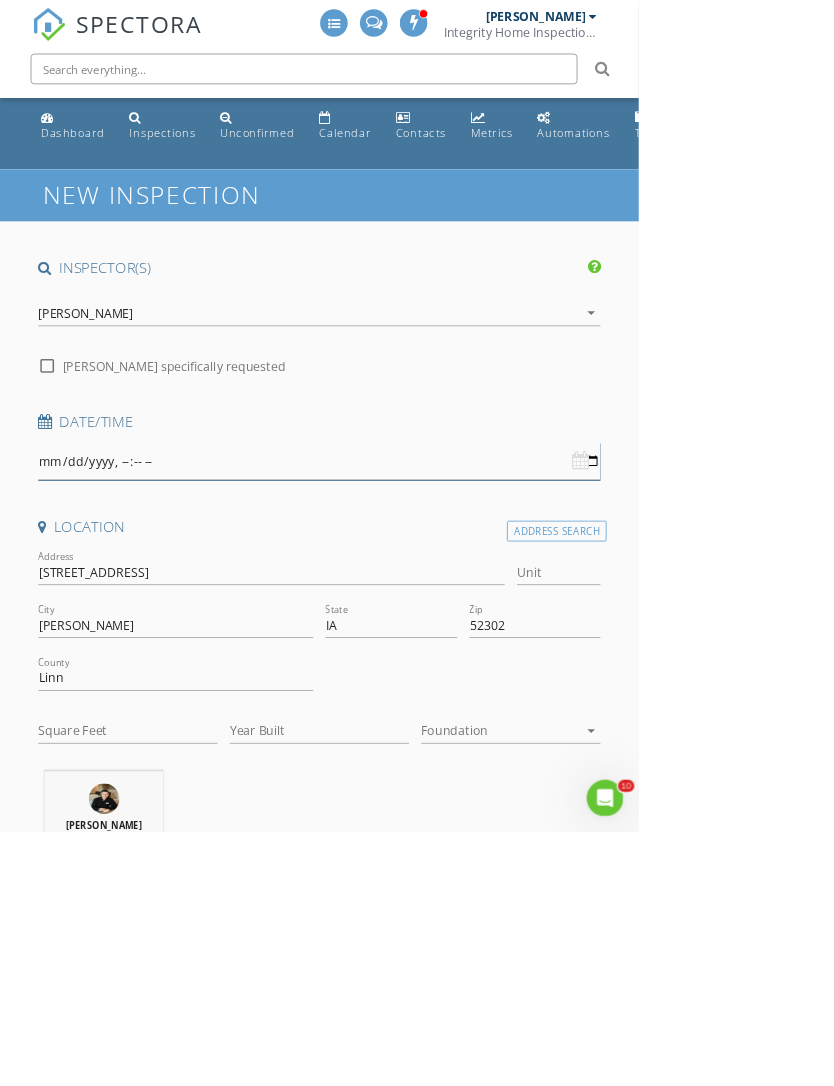 click at bounding box center (417, 602) 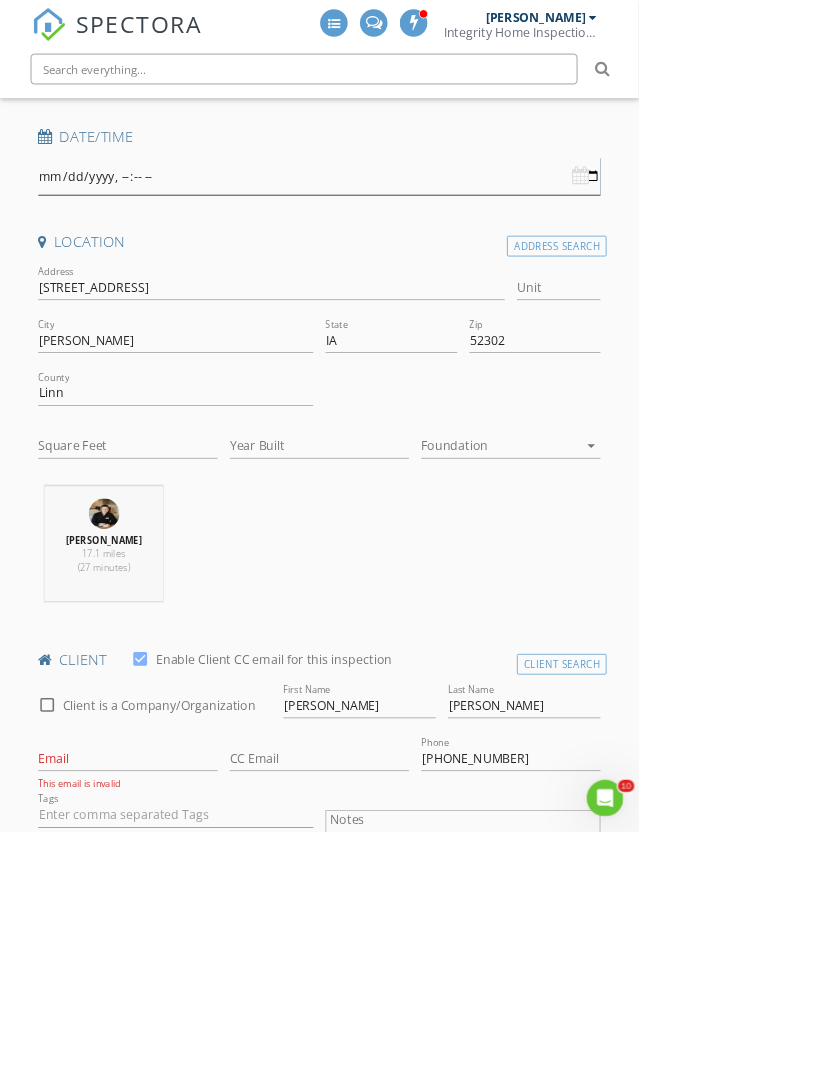 scroll, scrollTop: 382, scrollLeft: 0, axis: vertical 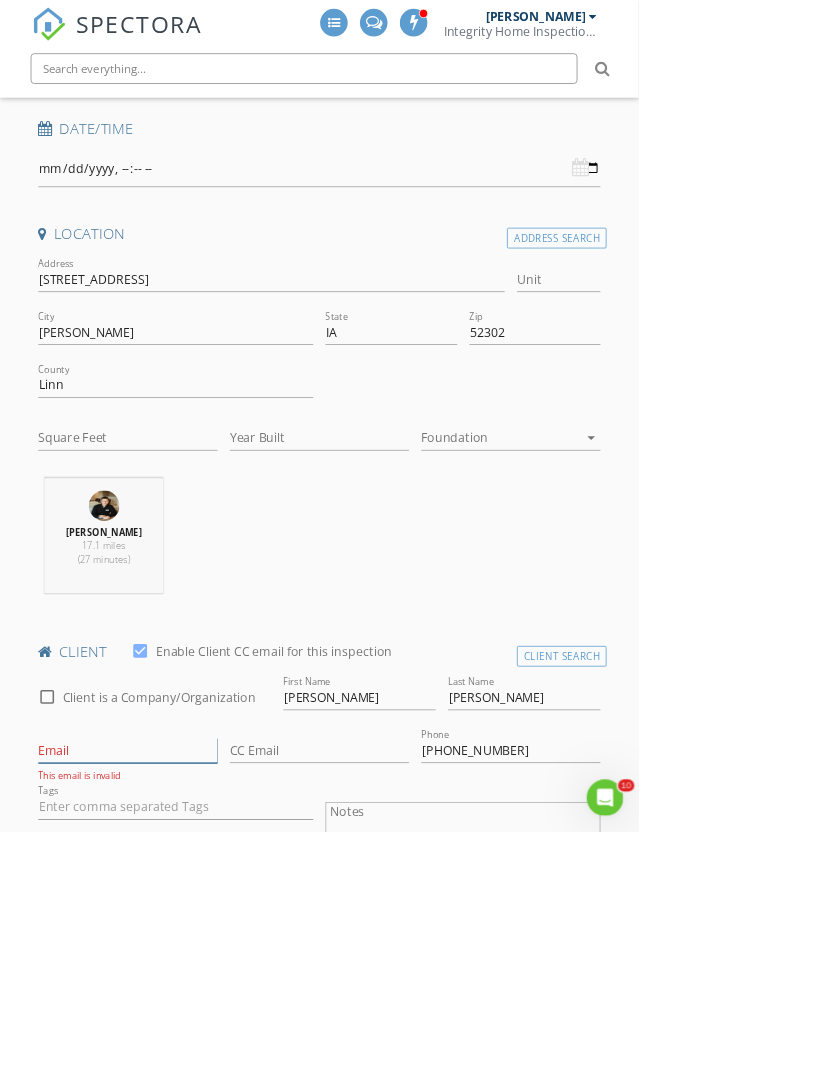 click on "Email" at bounding box center (167, 980) 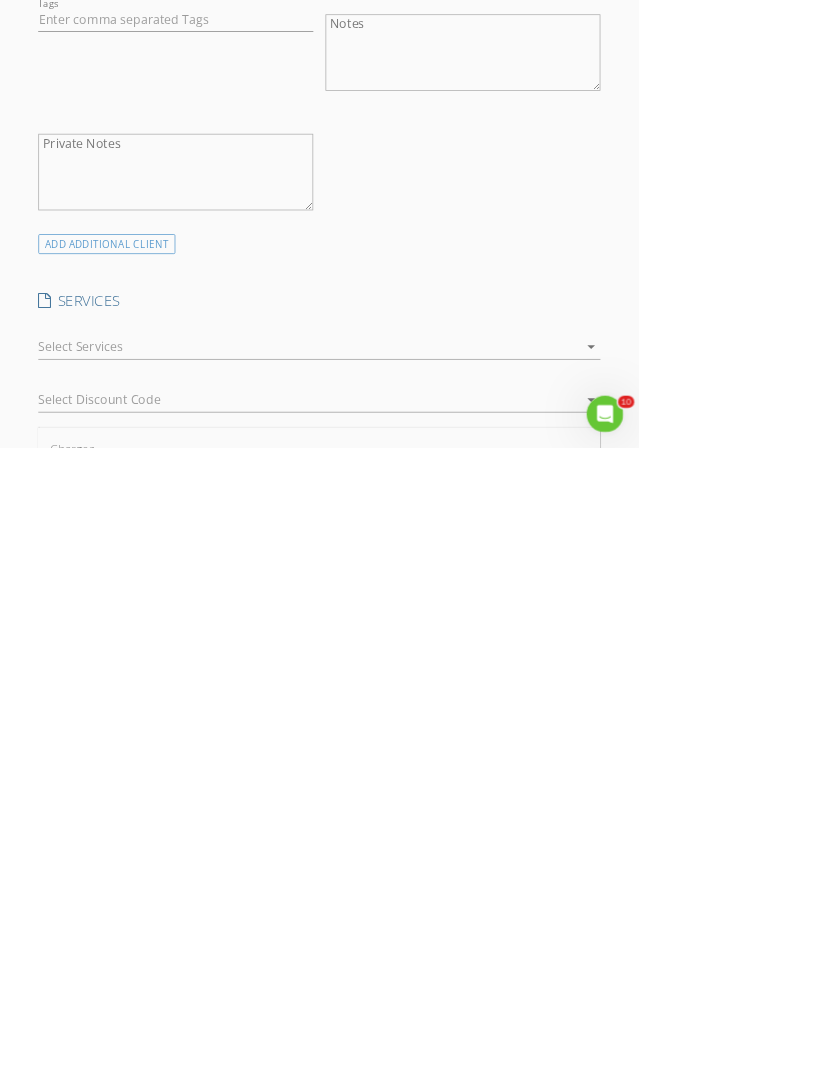 scroll, scrollTop: 848, scrollLeft: 0, axis: vertical 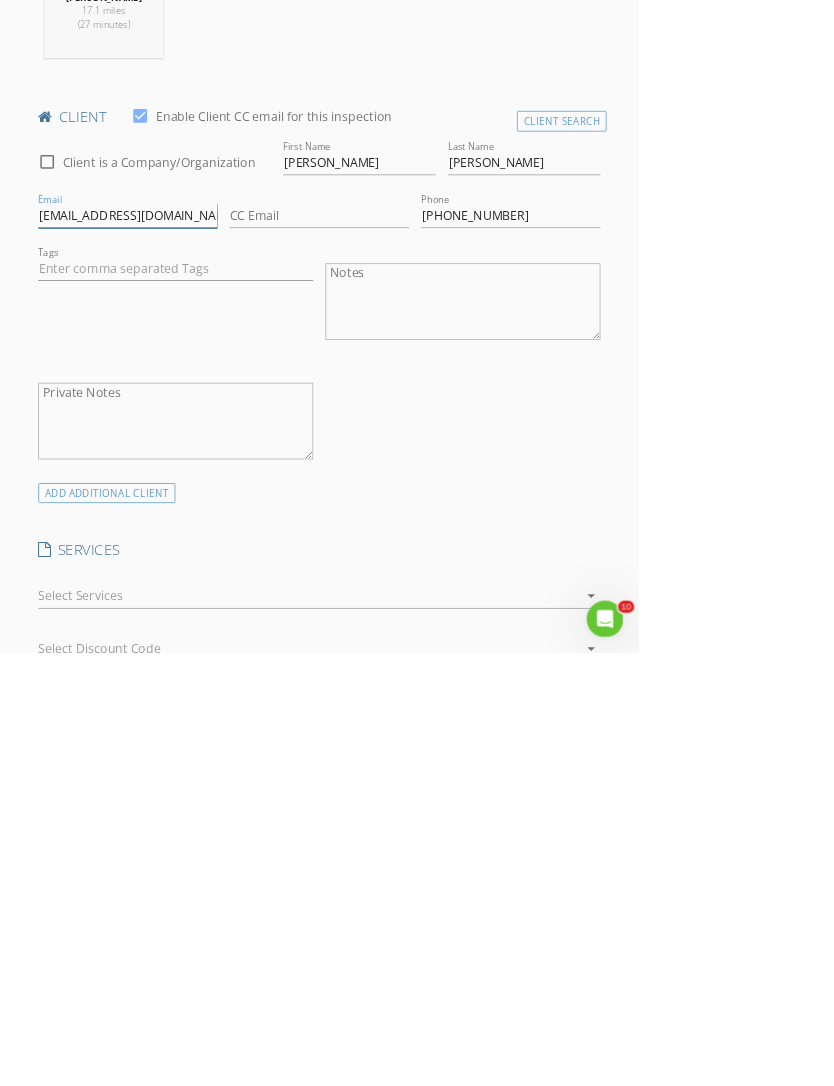 type on "Sdrcfleming@gmail.com" 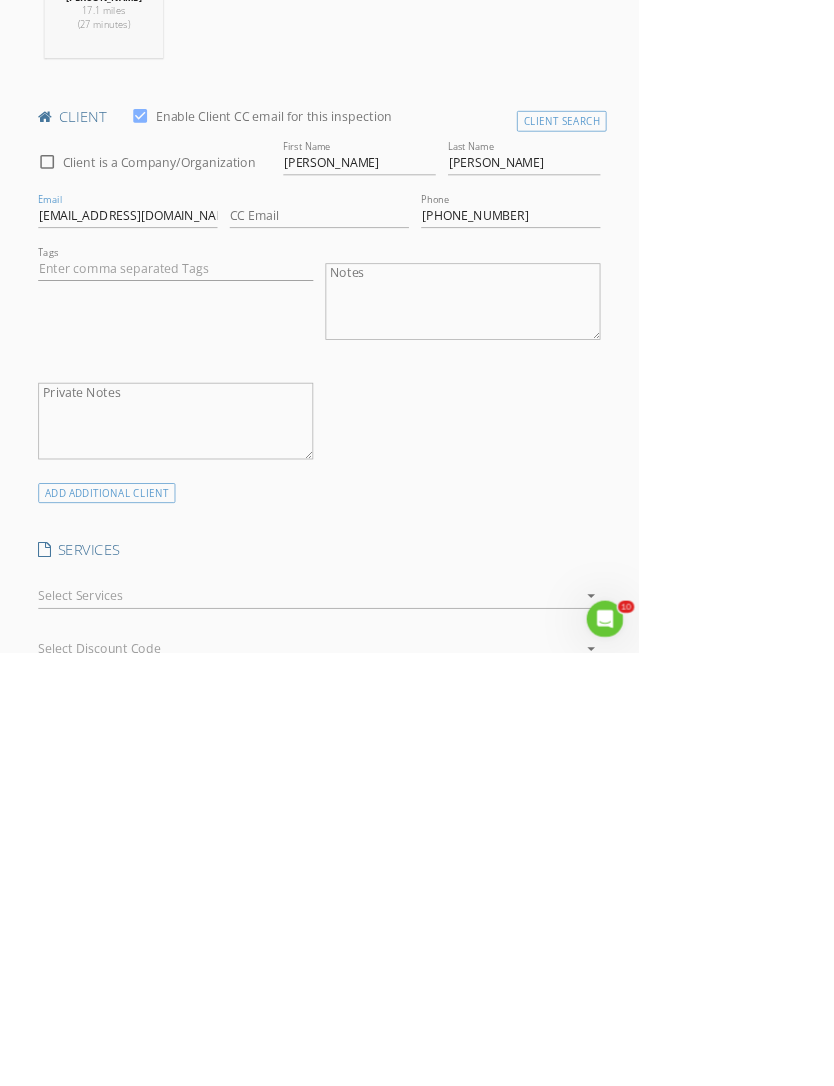 click at bounding box center [403, 1011] 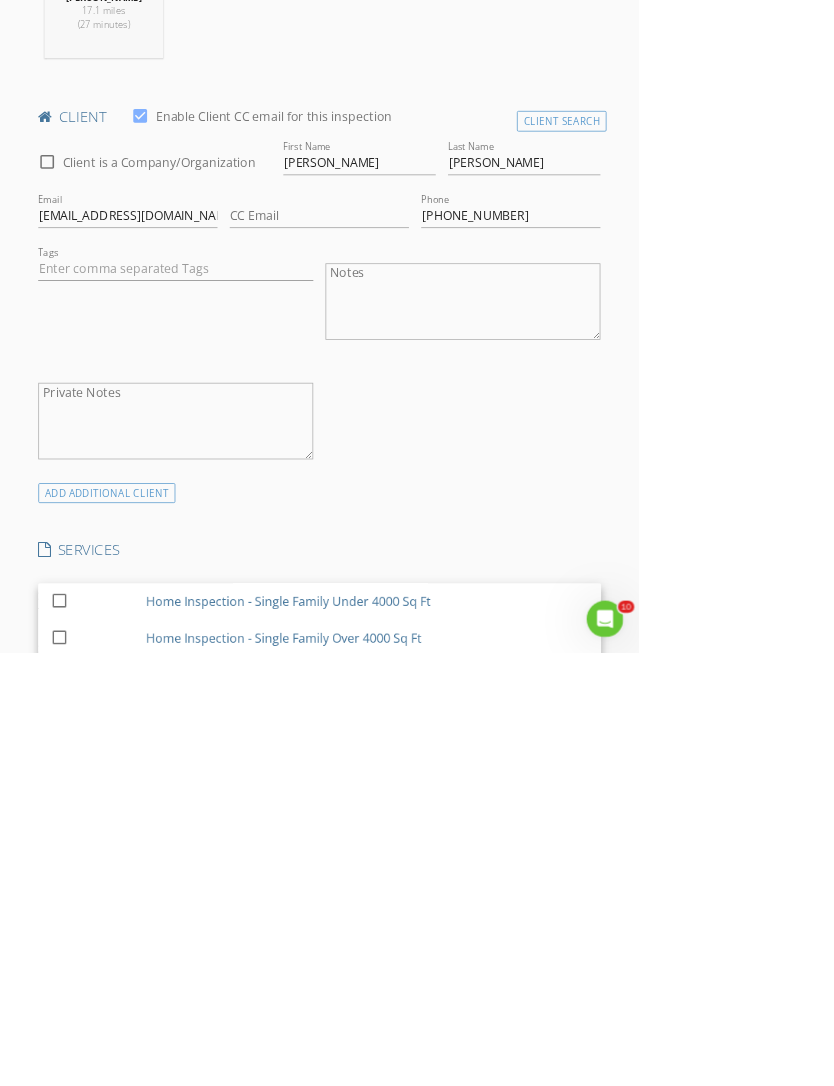 scroll, scrollTop: 1082, scrollLeft: 0, axis: vertical 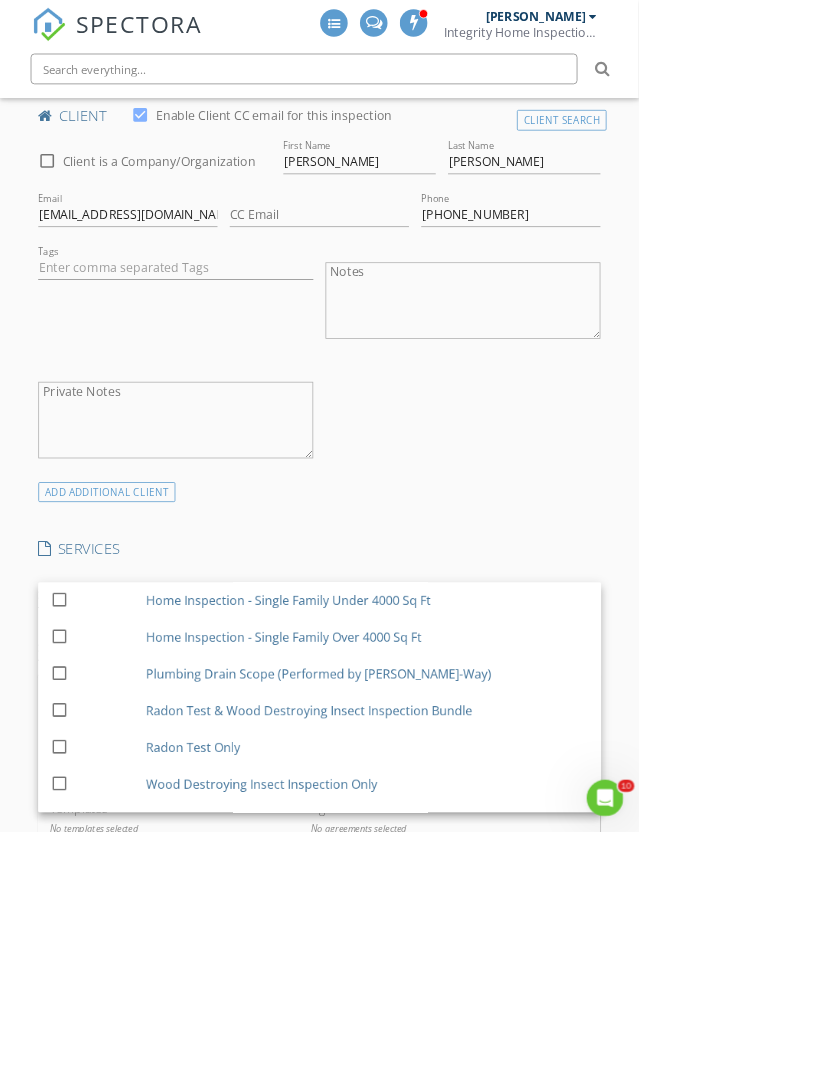 click on "Home Inspection - Single Family Under 4000 Sq Ft" at bounding box center (480, 785) 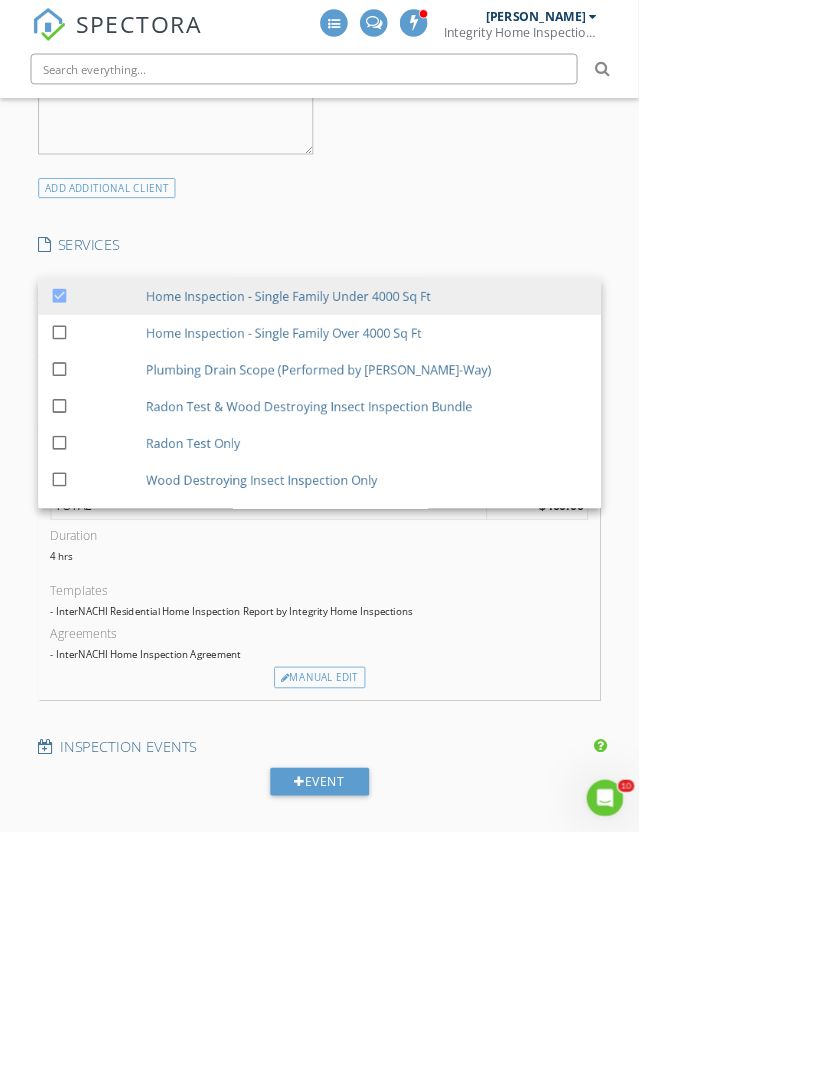 scroll, scrollTop: 1463, scrollLeft: 0, axis: vertical 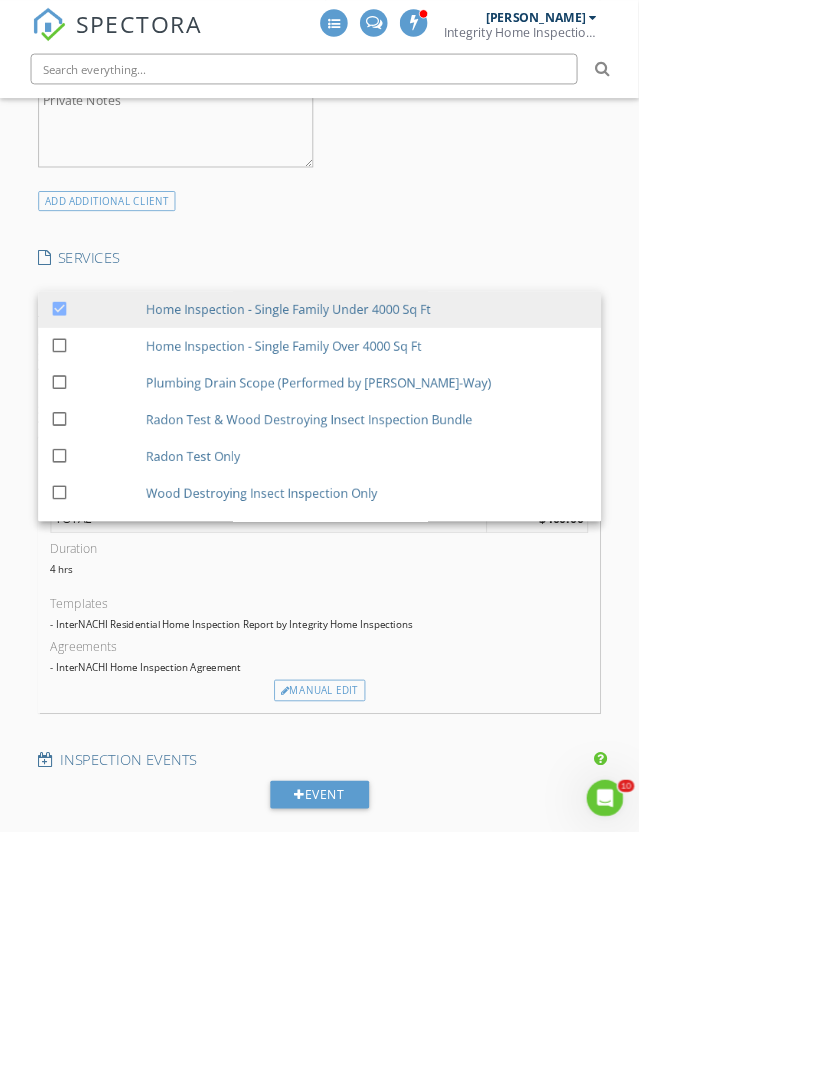 click on "SPECTORA
Brian Leemans
Integrity Home Inspections
Role:
Inspector
Dashboard
New Inspection
Inspections
Calendar
Template Editor
Contacts
Automations
Team
Metrics
Payments
Data Exports
Billing
Conversations
Tasks
Reporting
Advanced
Equipment
Settings
What's New
Sign Out
Dashboard
Inspections
Unconfirmed
Calendar
Contacts
Metrics
Automations
Templates
Settings
Support Center
Basement Slab Crawlspace Yes - I'm active or former military  Yes - I'm a First Responder  Yes - I'm a Nurse  Yes - I'm a School Teacher  Yes - I'm a First-Time Homebuyer  No - I do not qualify   No Thanks Yes  No  Unknown Yes" at bounding box center [417, 774] 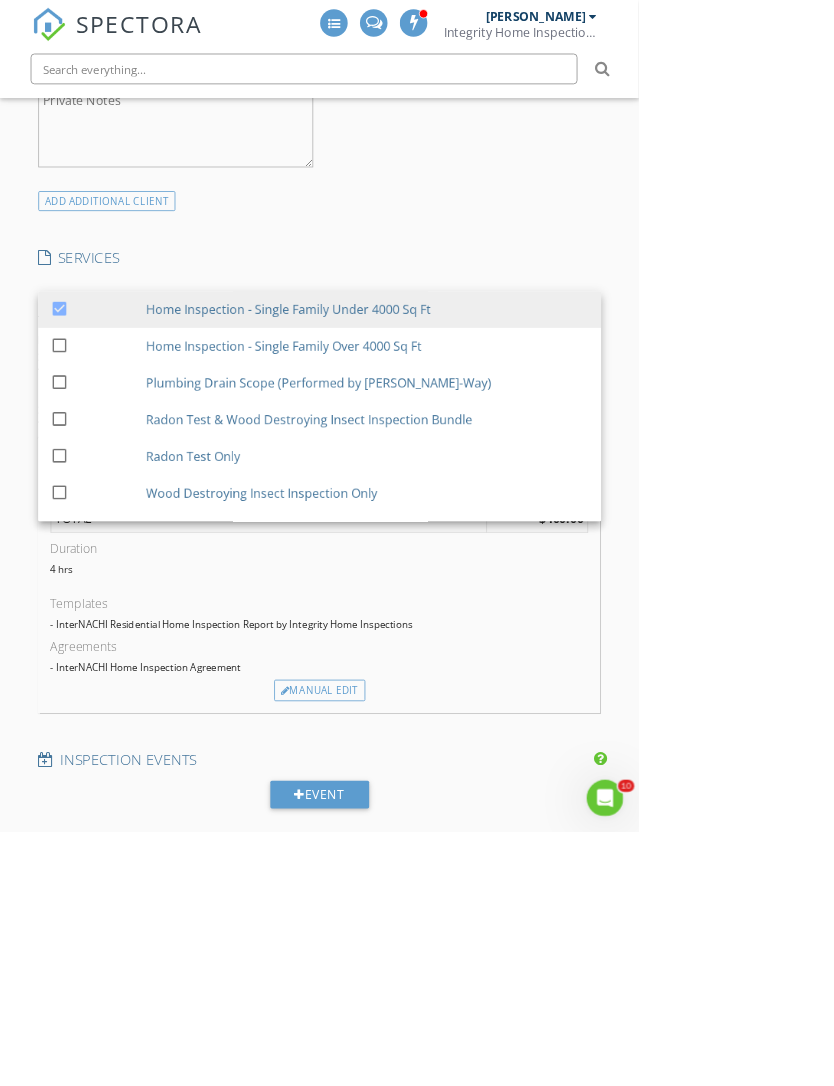 click on "SPECTORA
Brian Leemans
Integrity Home Inspections
Role:
Inspector
Dashboard
New Inspection
Inspections
Calendar
Template Editor
Contacts
Automations
Team
Metrics
Payments
Data Exports
Billing
Conversations
Tasks
Reporting
Advanced
Equipment
Settings
What's New
Sign Out
Dashboard
Inspections
Unconfirmed
Calendar
Contacts
Metrics
Automations
Templates
Settings
Support Center
Basement Slab Crawlspace Yes - I'm active or former military  Yes - I'm a First Responder  Yes - I'm a Nurse  Yes - I'm a School Teacher  Yes - I'm a First-Time Homebuyer  No - I do not qualify   No Thanks Yes  No  Unknown Yes" at bounding box center [417, 774] 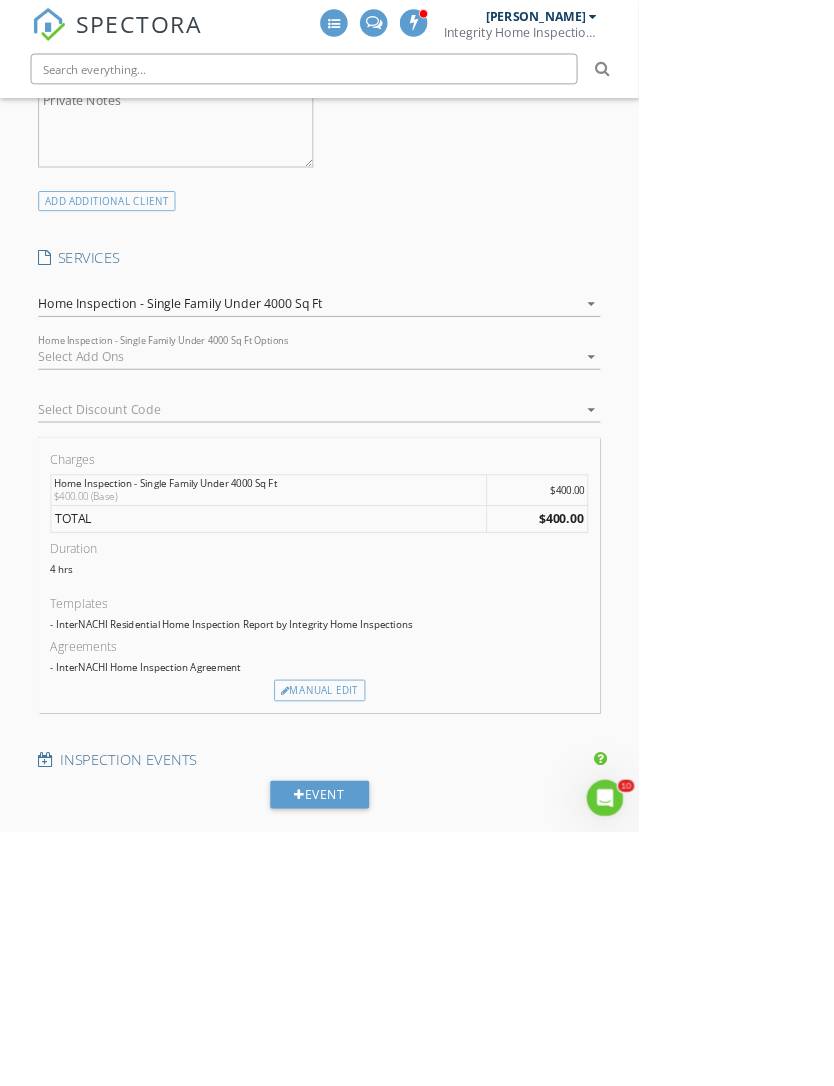 click at bounding box center (403, 465) 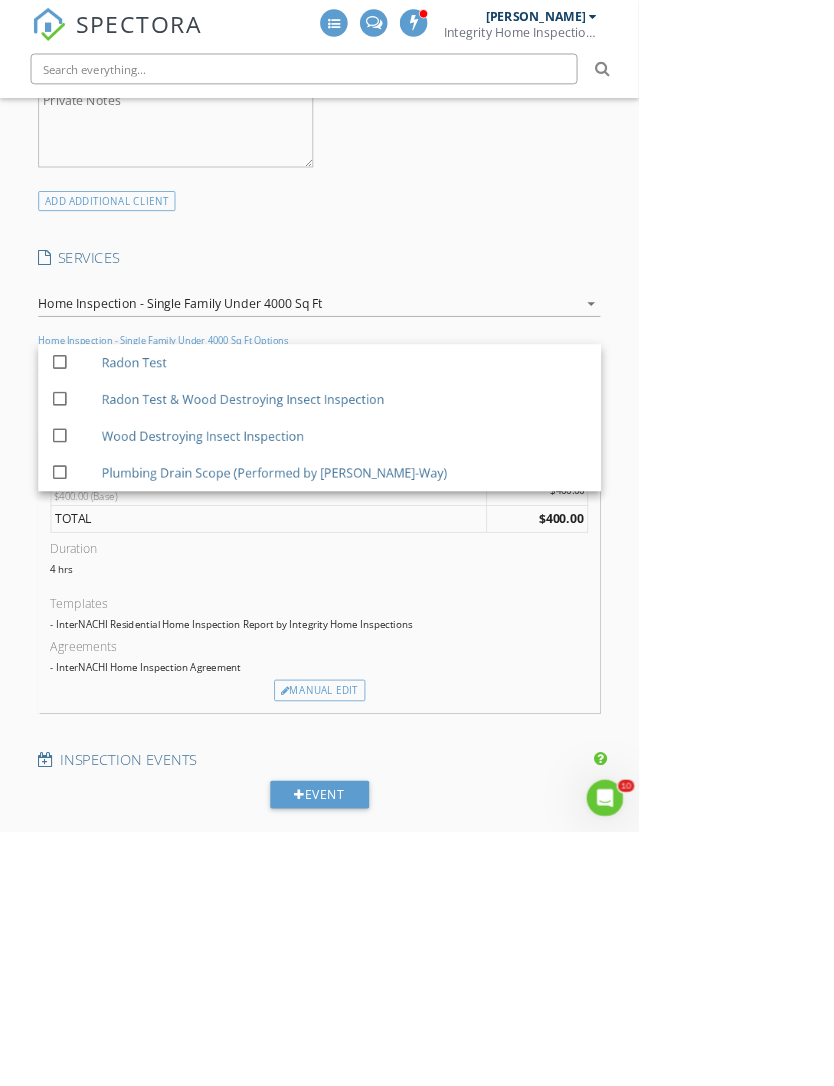 click on "Wood Destroying Insect Inspection" at bounding box center [264, 569] 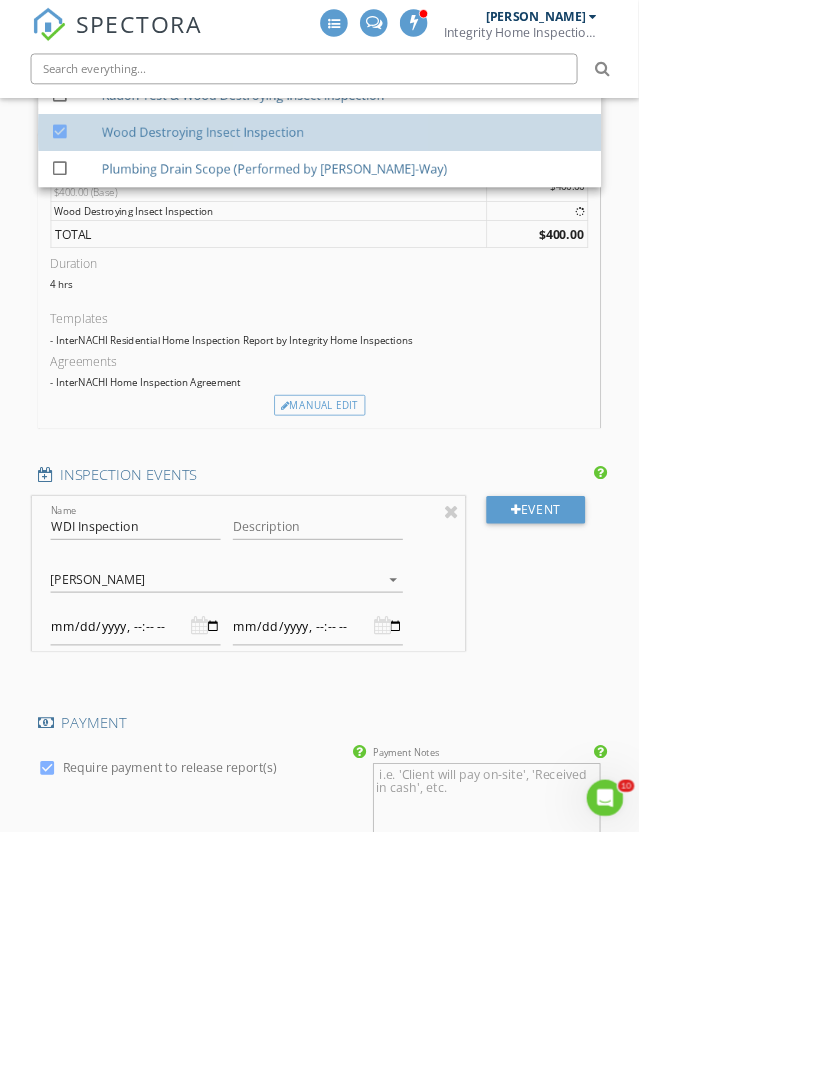 type on "[DATE]T08:30" 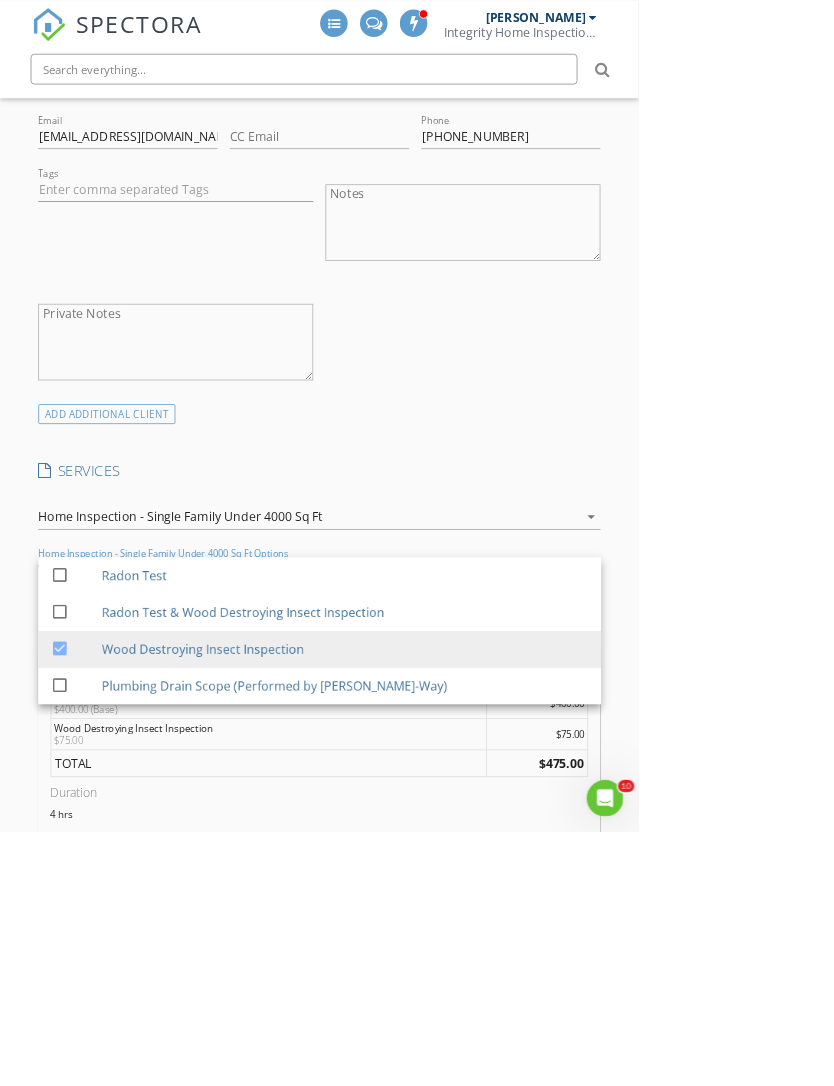 scroll, scrollTop: 1183, scrollLeft: 0, axis: vertical 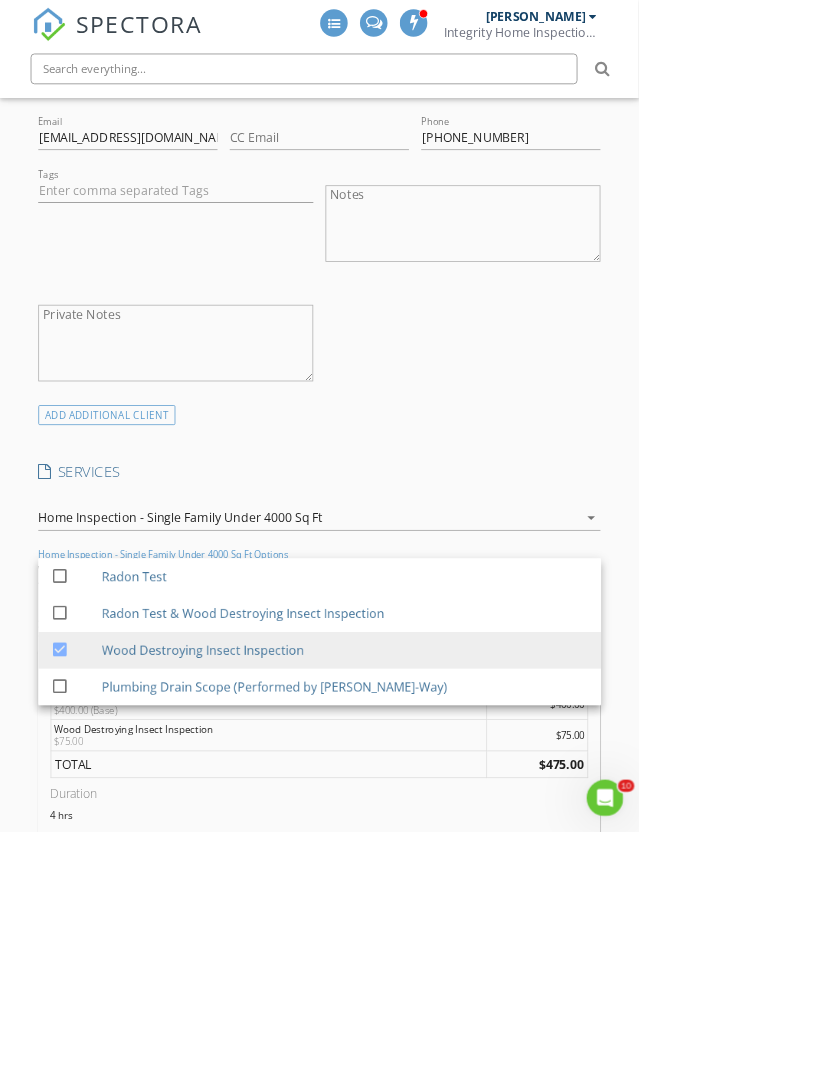 click on "Plumbing Drain Scope (Performed by [PERSON_NAME]-Way)" at bounding box center (450, 897) 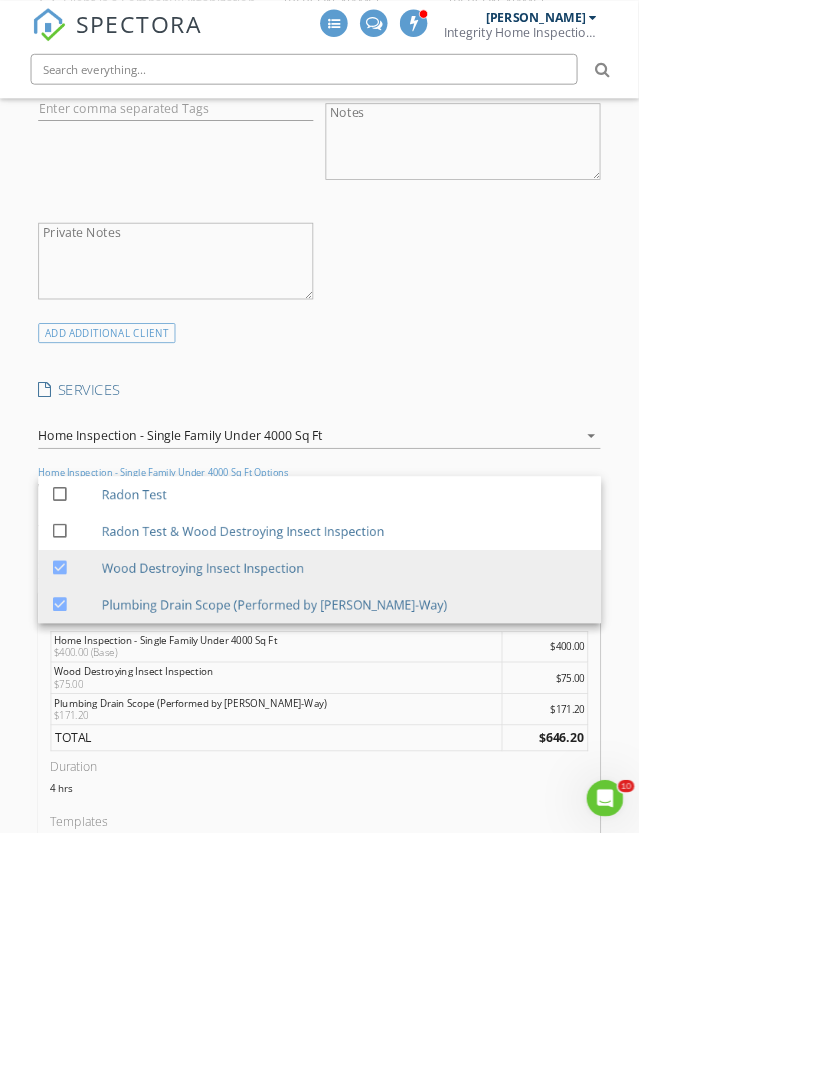 click on "SPECTORA
Brian Leemans
Integrity Home Inspections
Role:
Inspector
Dashboard
New Inspection
Inspections
Calendar
Template Editor
Contacts
Automations
Team
Metrics
Payments
Data Exports
Billing
Conversations
Tasks
Reporting
Advanced
Equipment
Settings
What's New
Sign Out
Dashboard
Inspections
Unconfirmed
Calendar
Contacts
Metrics
Automations
Templates
Settings
Support Center
Basement Slab Crawlspace Yes - I'm active or former military  Yes - I'm a First Responder  Yes - I'm a Nurse  Yes - I'm a School Teacher  Yes - I'm a First-Time Homebuyer  No - I do not qualify   No Thanks Yes  No  Unknown Yes" at bounding box center (417, 1095) 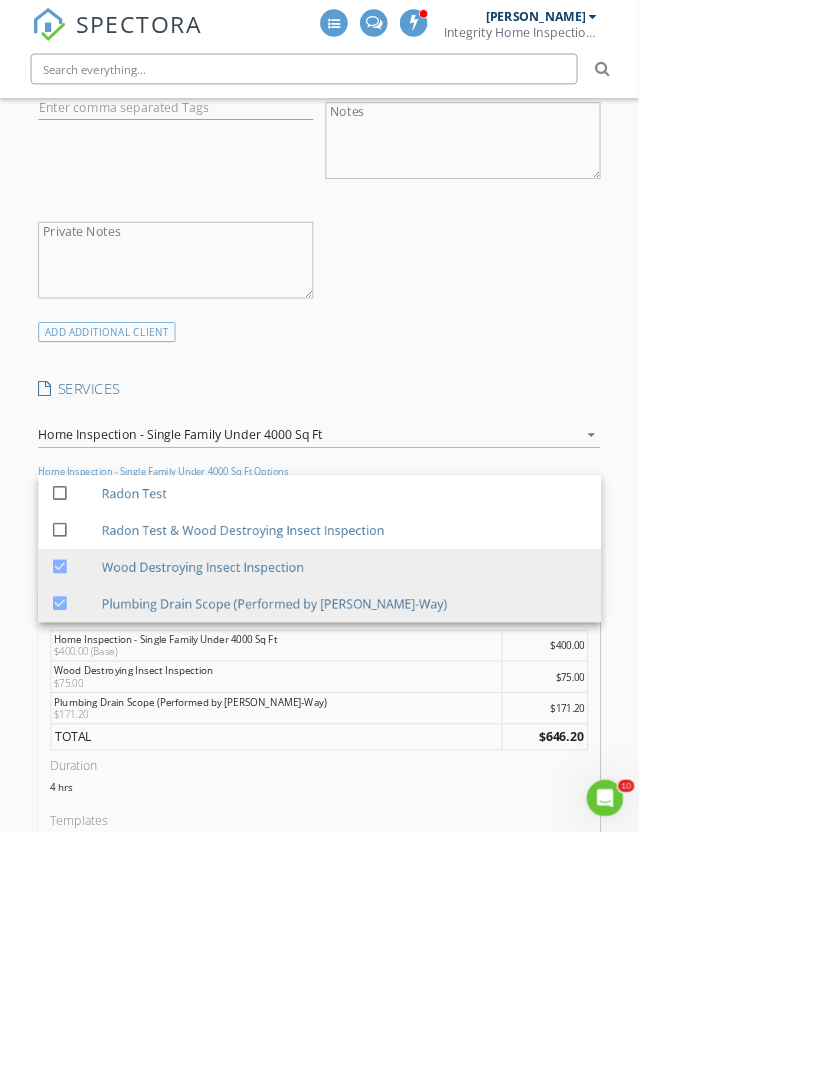 click on "SPECTORA
Brian Leemans
Integrity Home Inspections
Role:
Inspector
Dashboard
New Inspection
Inspections
Calendar
Template Editor
Contacts
Automations
Team
Metrics
Payments
Data Exports
Billing
Conversations
Tasks
Reporting
Advanced
Equipment
Settings
What's New
Sign Out
Dashboard
Inspections
Unconfirmed
Calendar
Contacts
Metrics
Automations
Templates
Settings
Support Center
Basement Slab Crawlspace Yes - I'm active or former military  Yes - I'm a First Responder  Yes - I'm a Nurse  Yes - I'm a School Teacher  Yes - I'm a First-Time Homebuyer  No - I do not qualify   No Thanks Yes  No  Unknown Yes" at bounding box center (417, 1095) 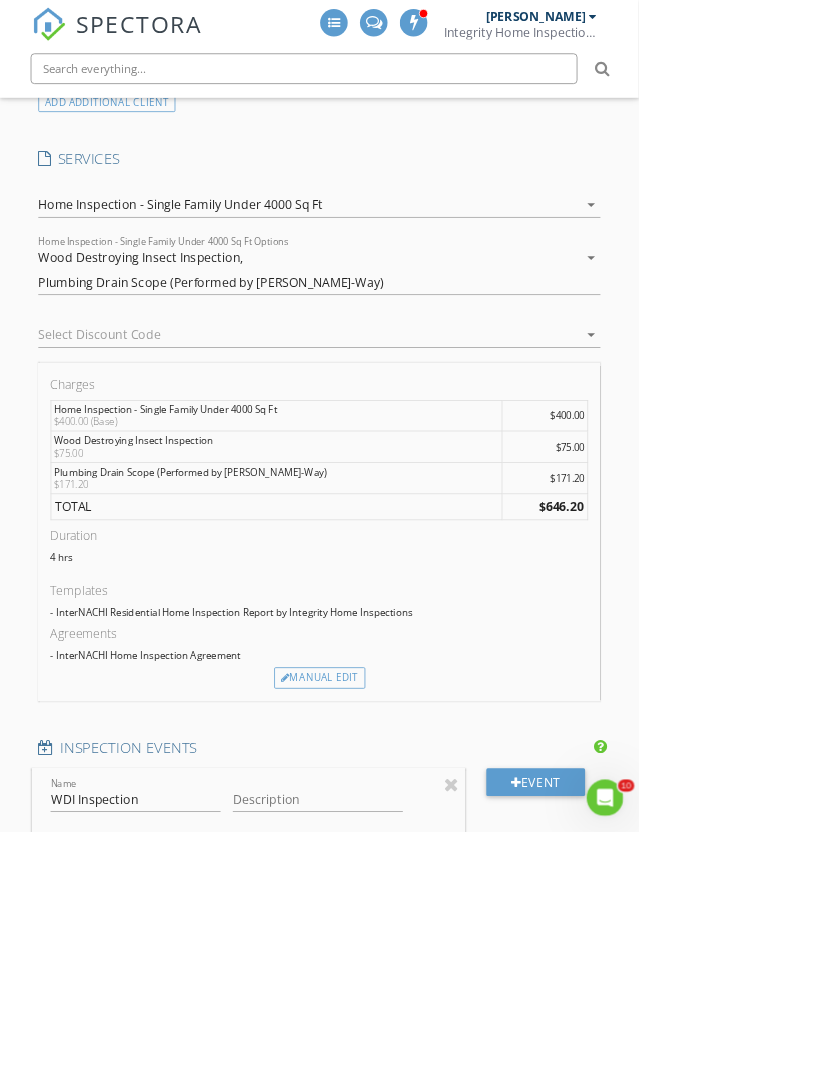 scroll, scrollTop: 1626, scrollLeft: 0, axis: vertical 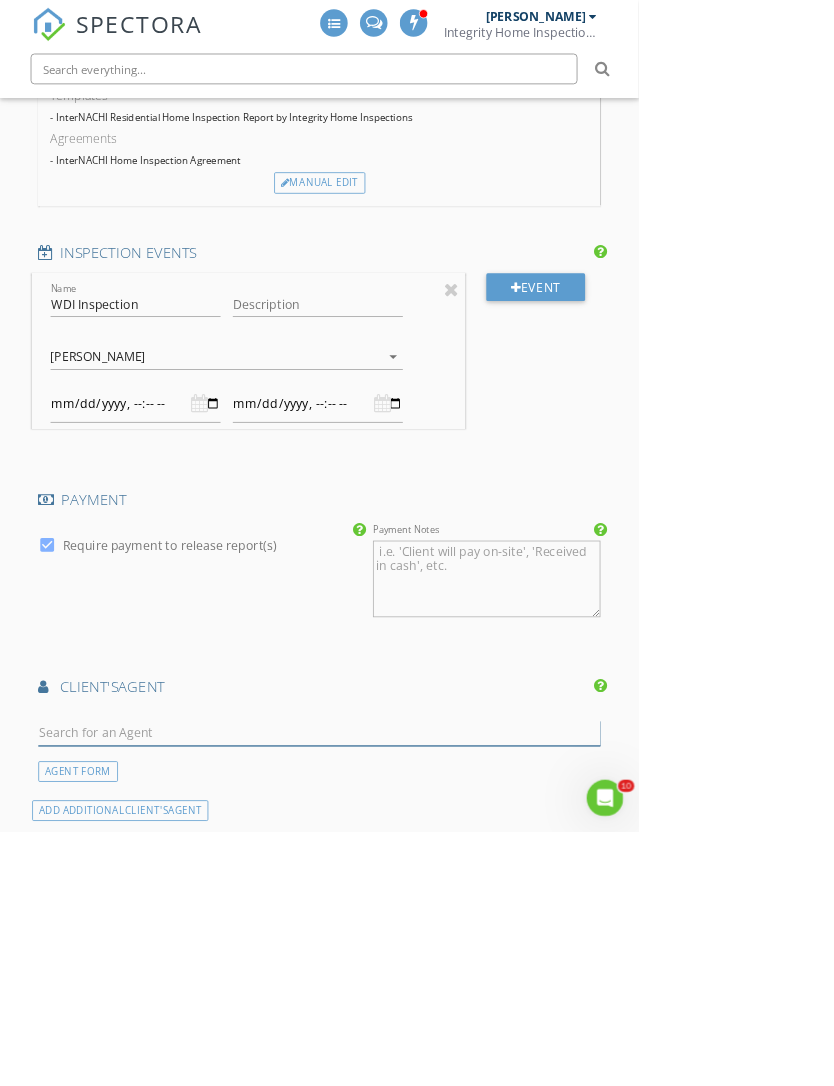 click at bounding box center (417, 957) 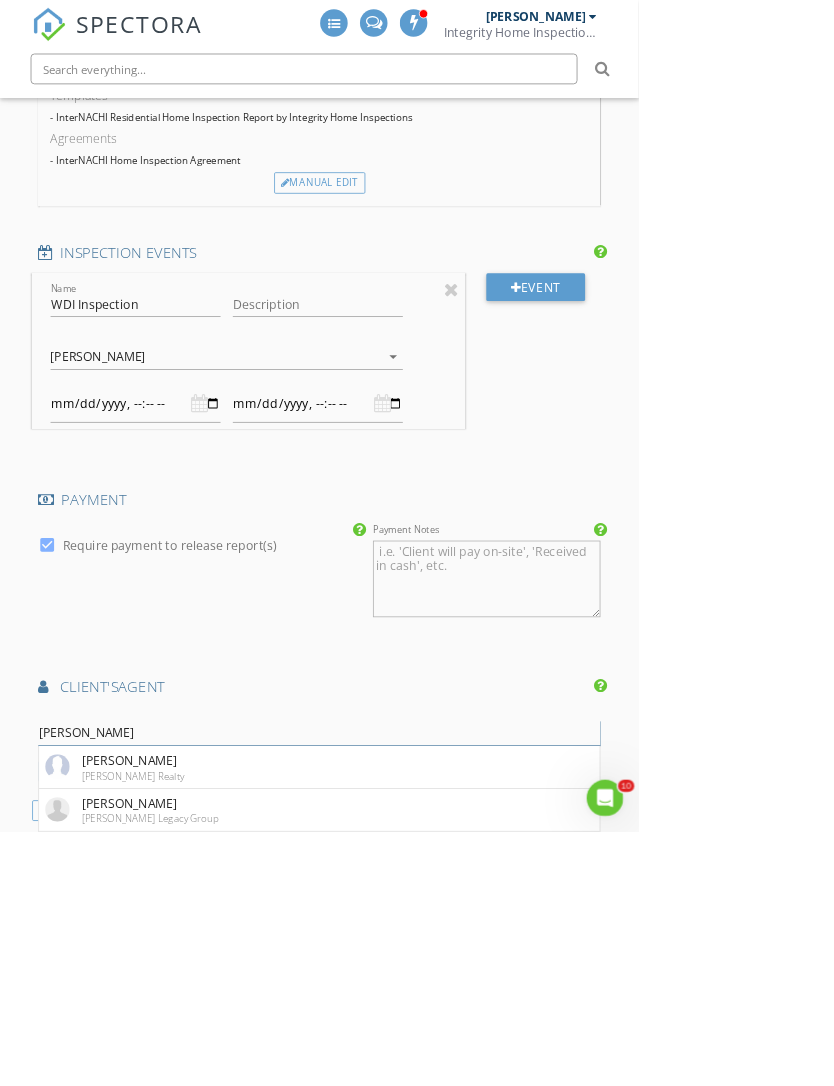 type on "[PERSON_NAME]" 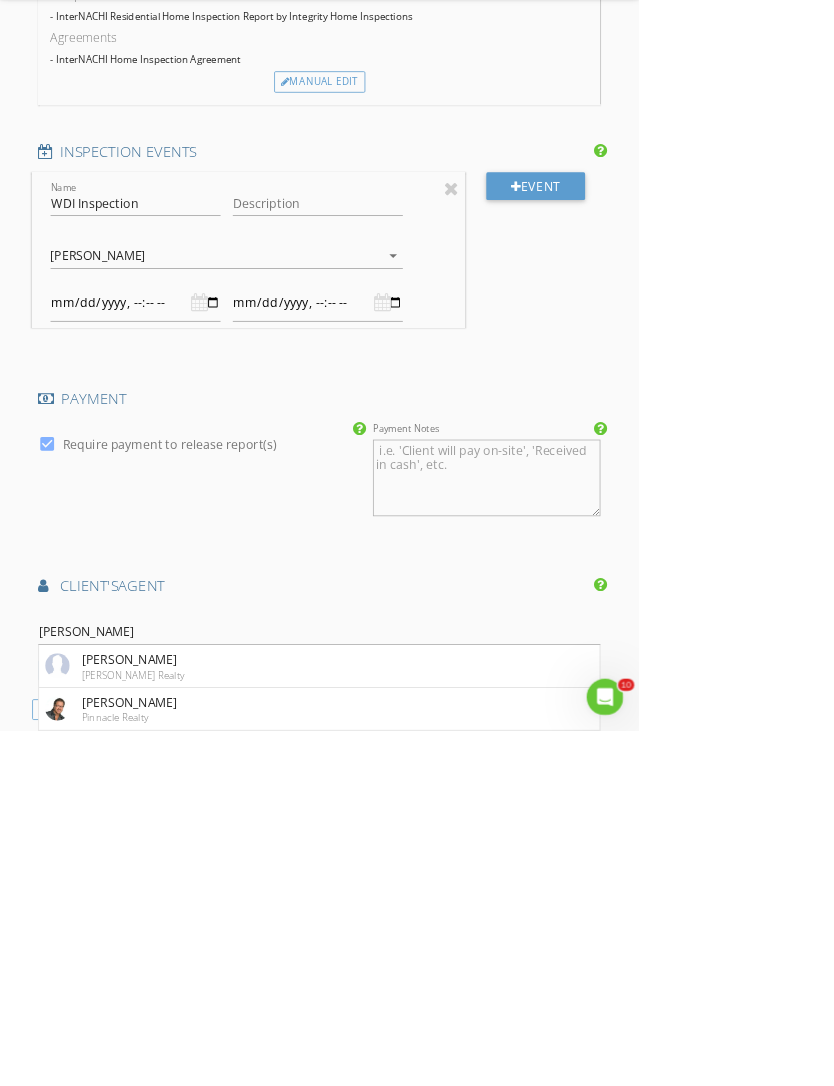 click on "Barry Frink
Pinnacle Realty" at bounding box center (417, 1058) 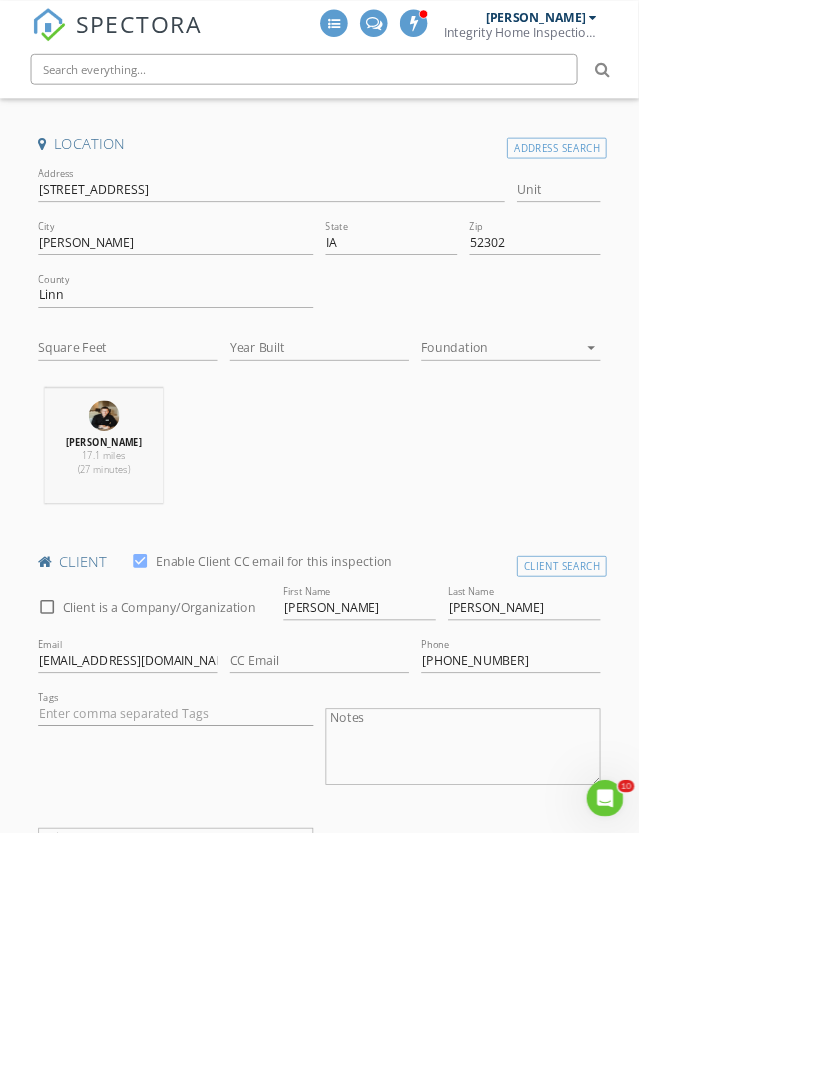 scroll, scrollTop: 0, scrollLeft: 0, axis: both 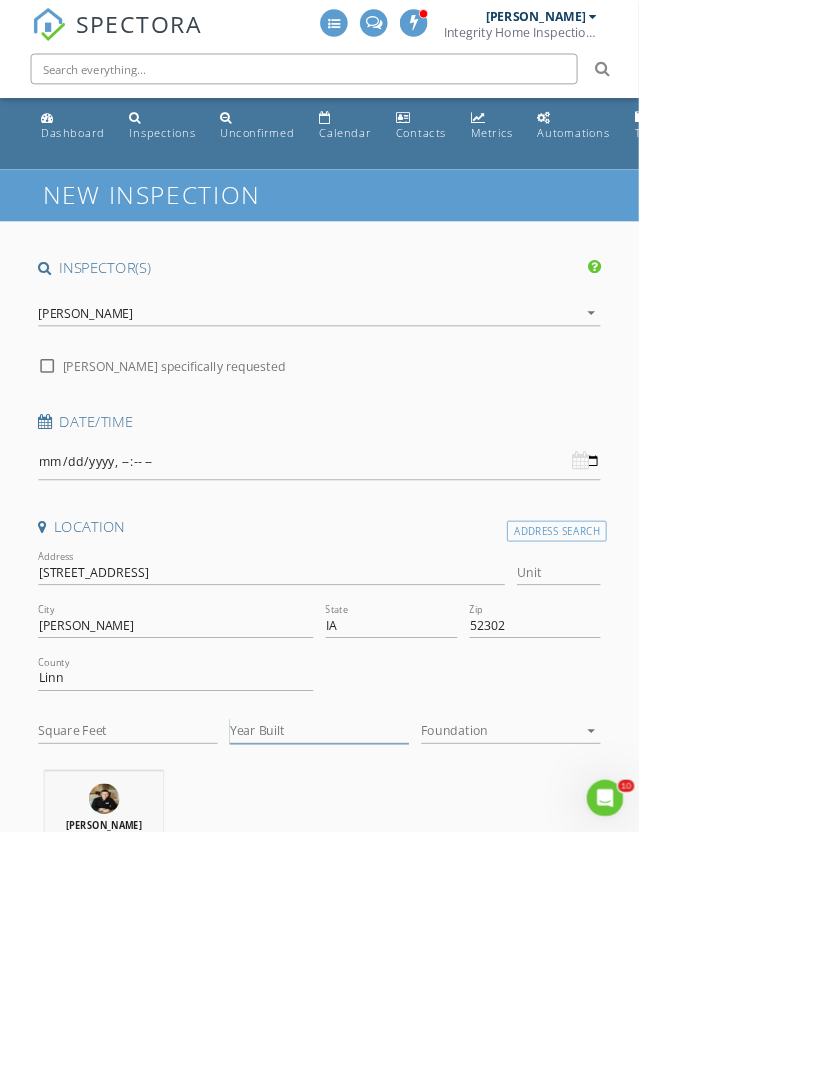 click on "Year Built" at bounding box center [417, 954] 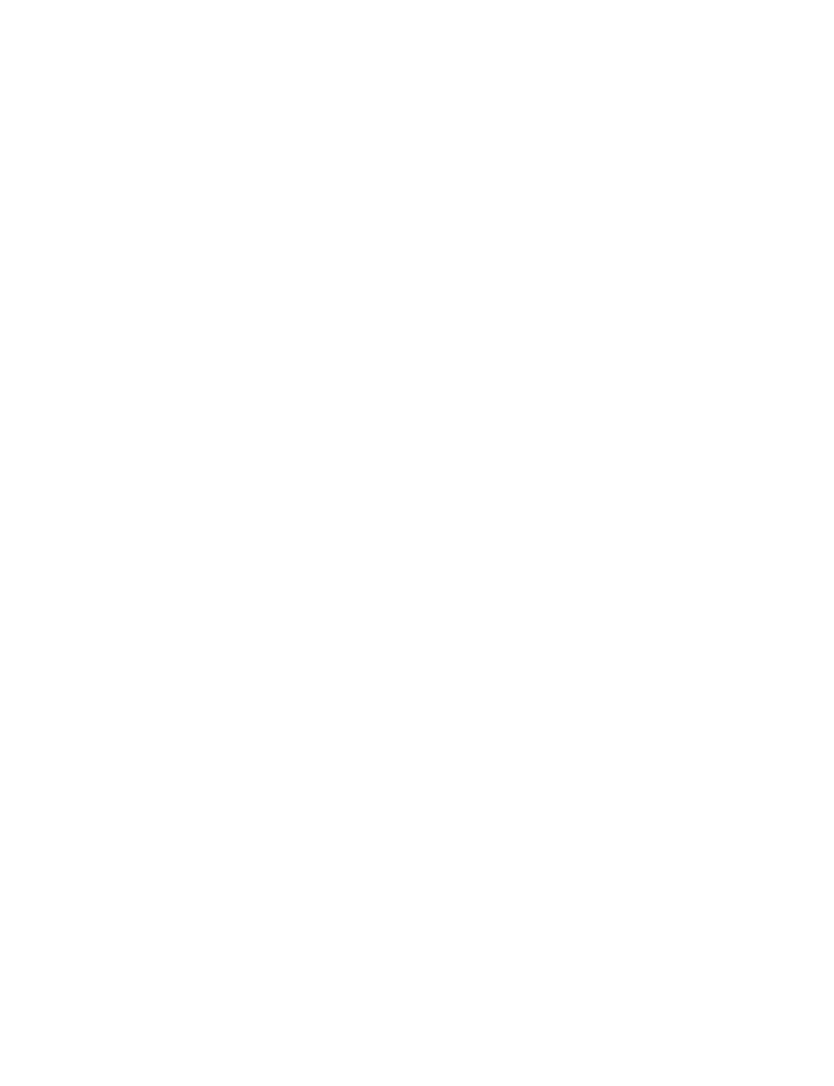 scroll, scrollTop: 354, scrollLeft: 0, axis: vertical 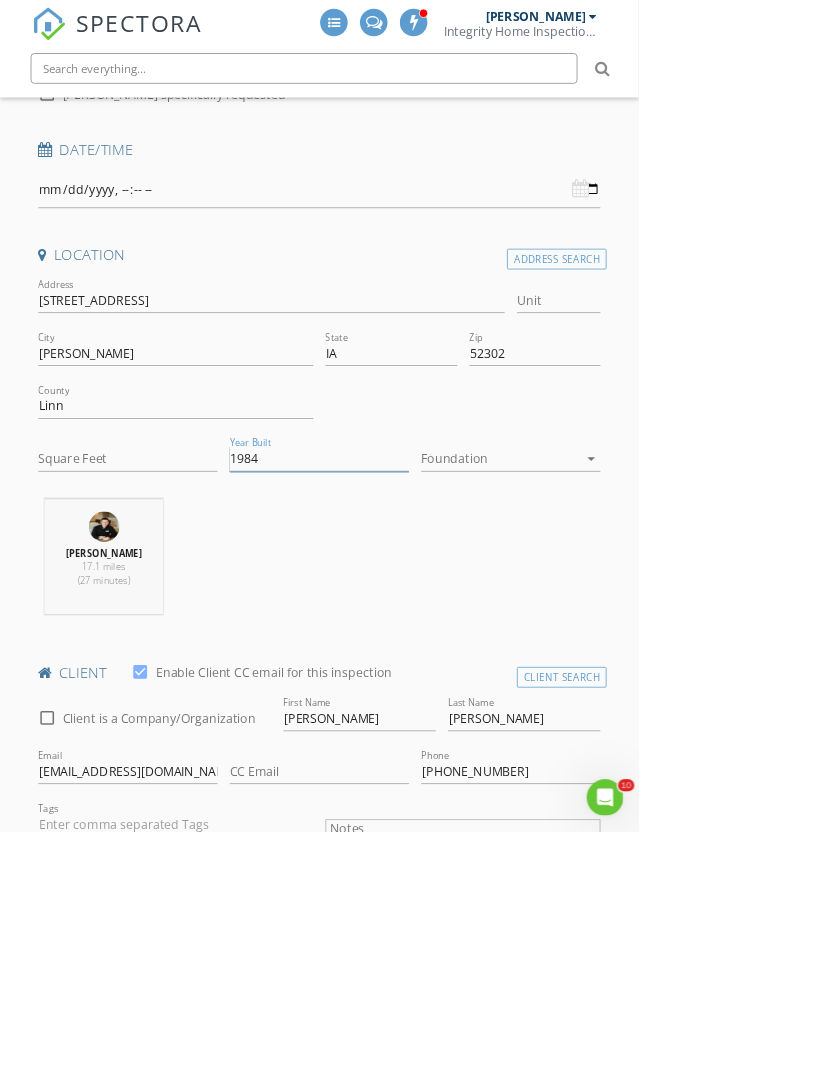 type on "1984" 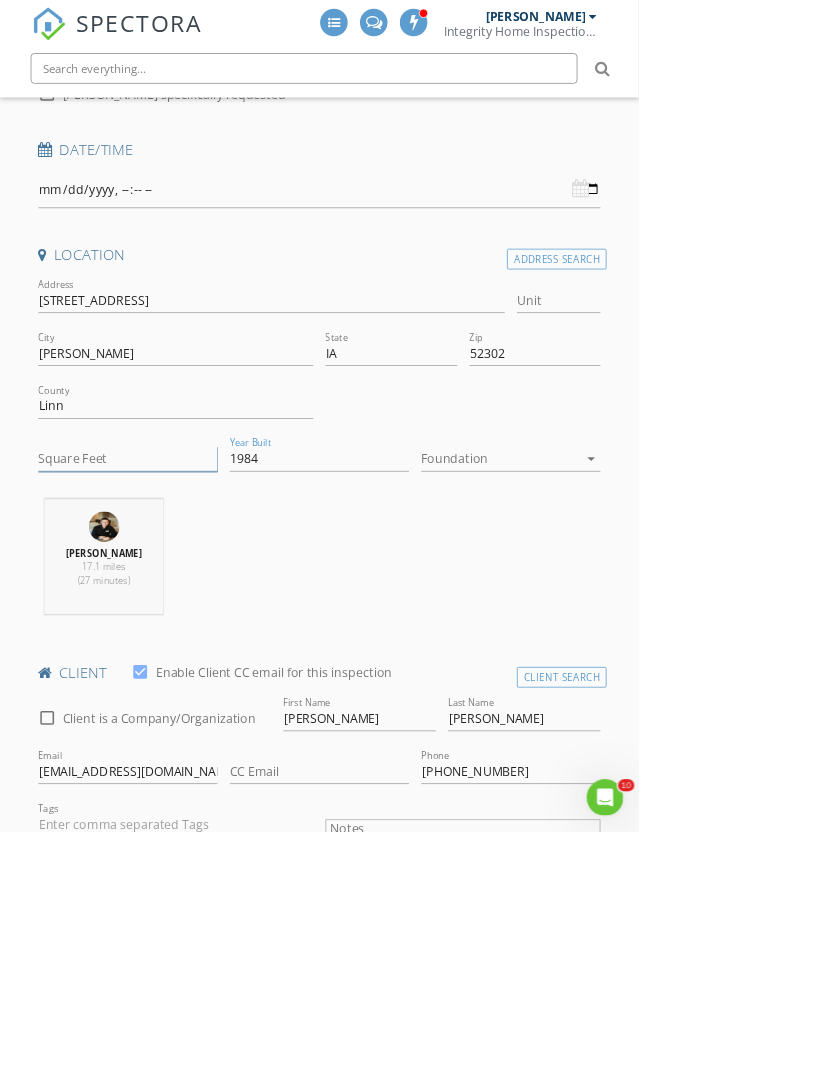 click on "Square Feet" at bounding box center [167, 600] 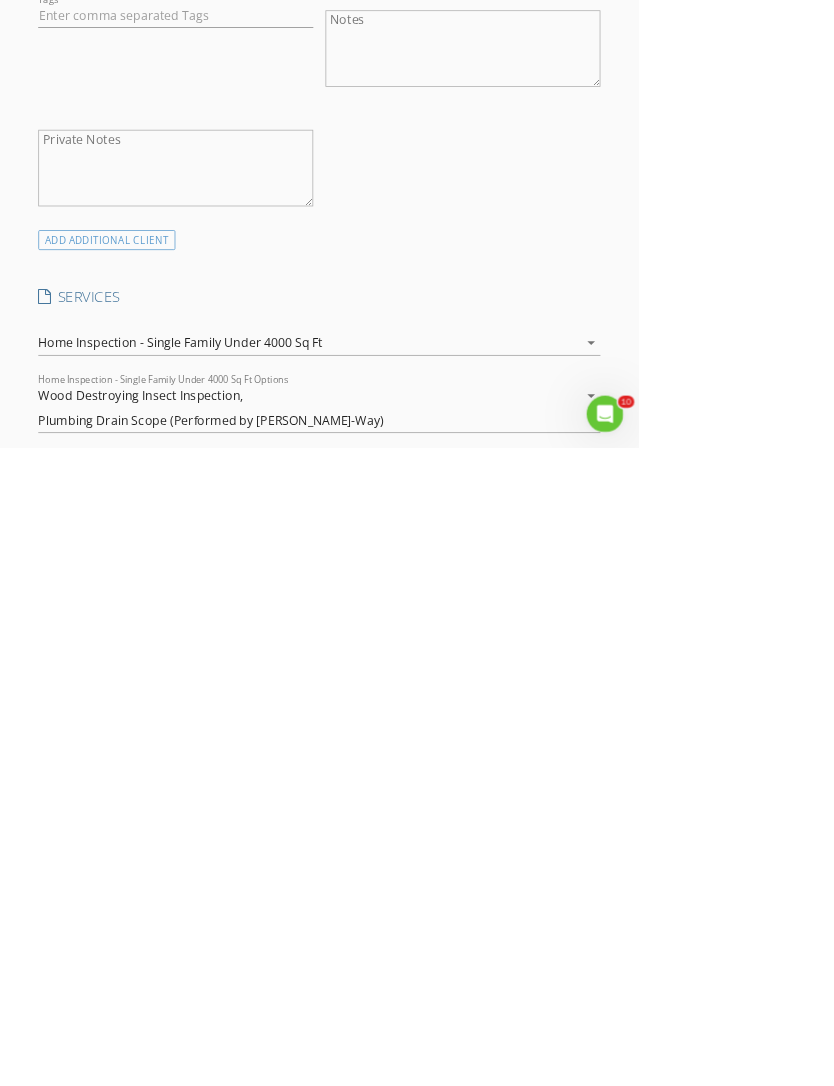 scroll, scrollTop: 1292, scrollLeft: 0, axis: vertical 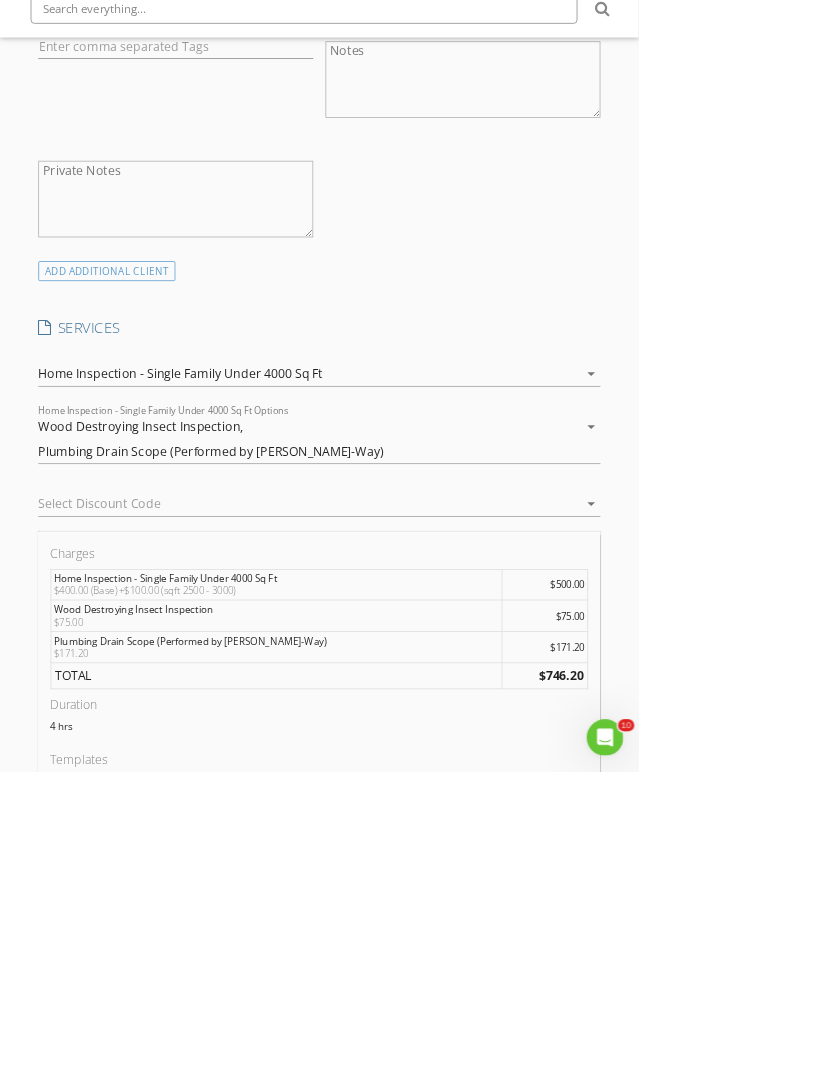 type on "2570" 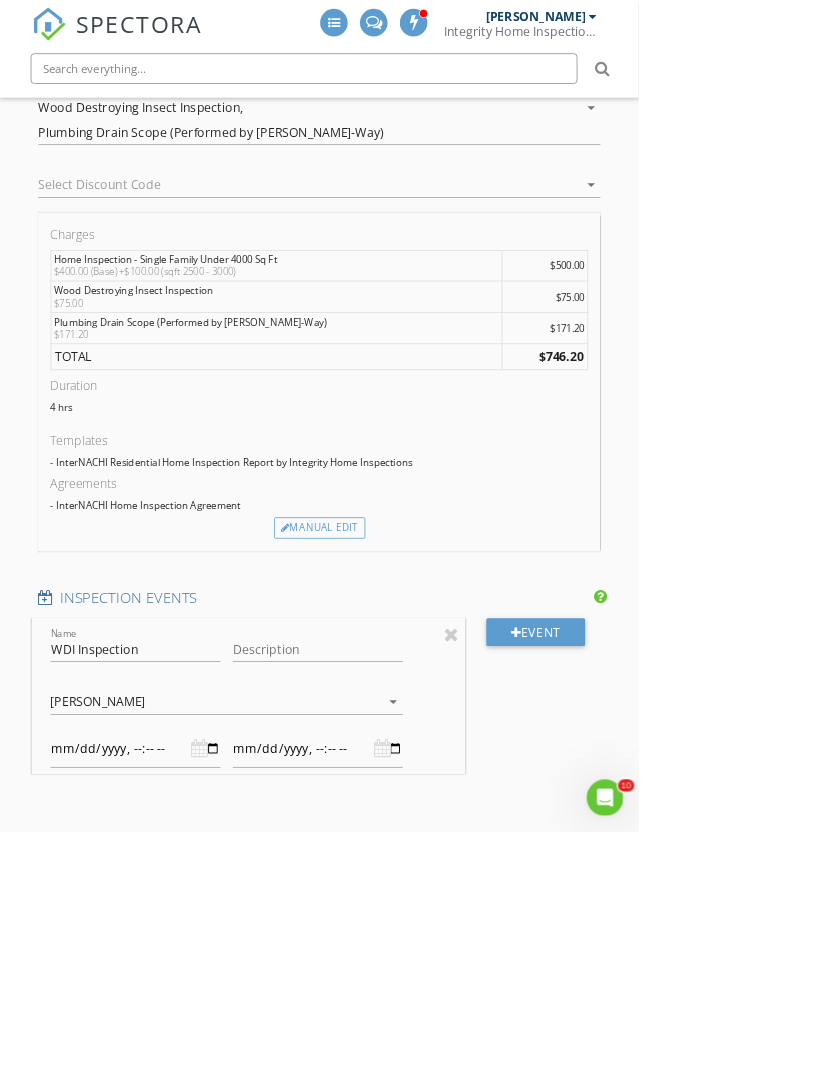 scroll, scrollTop: 1806, scrollLeft: 0, axis: vertical 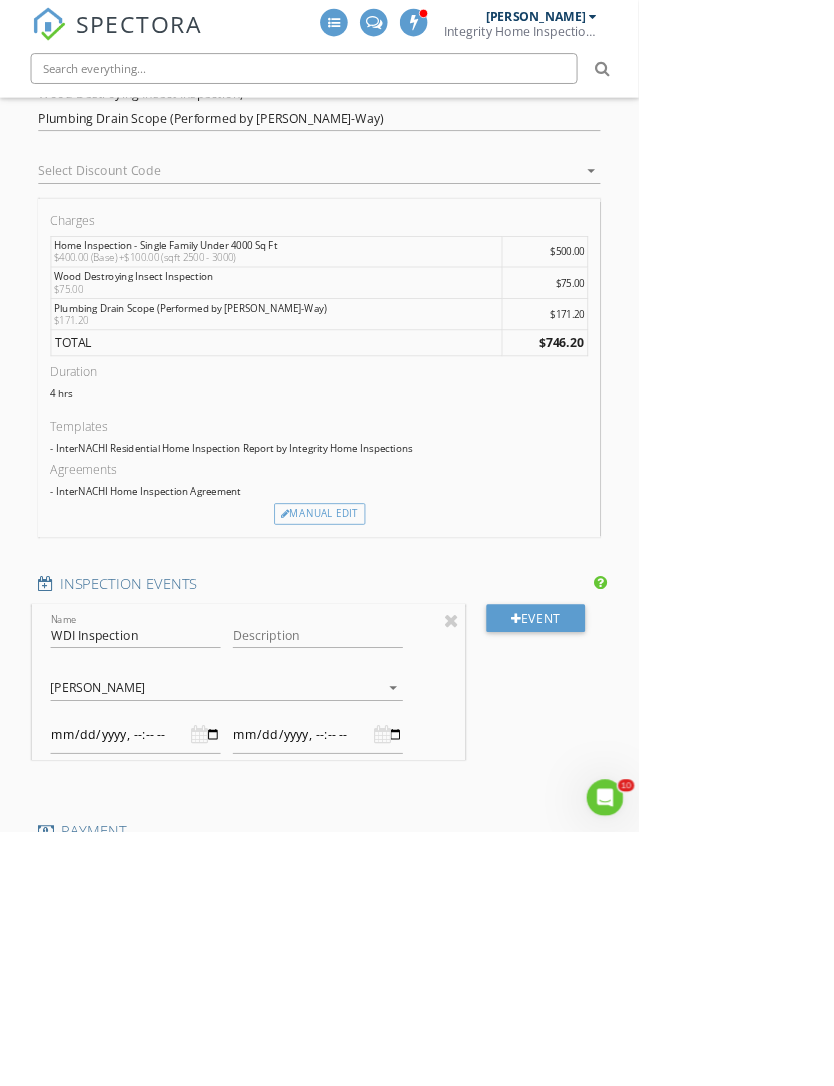 click on "[PERSON_NAME]" at bounding box center [282, 898] 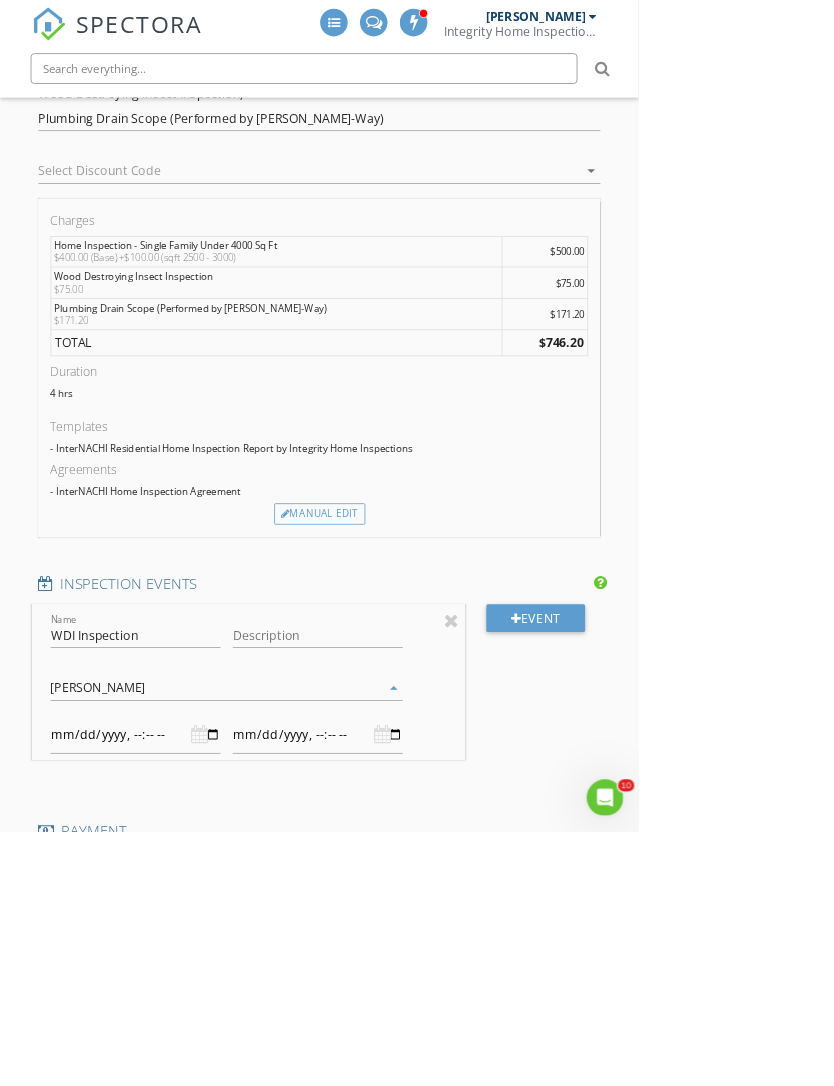 scroll, scrollTop: 1807, scrollLeft: 0, axis: vertical 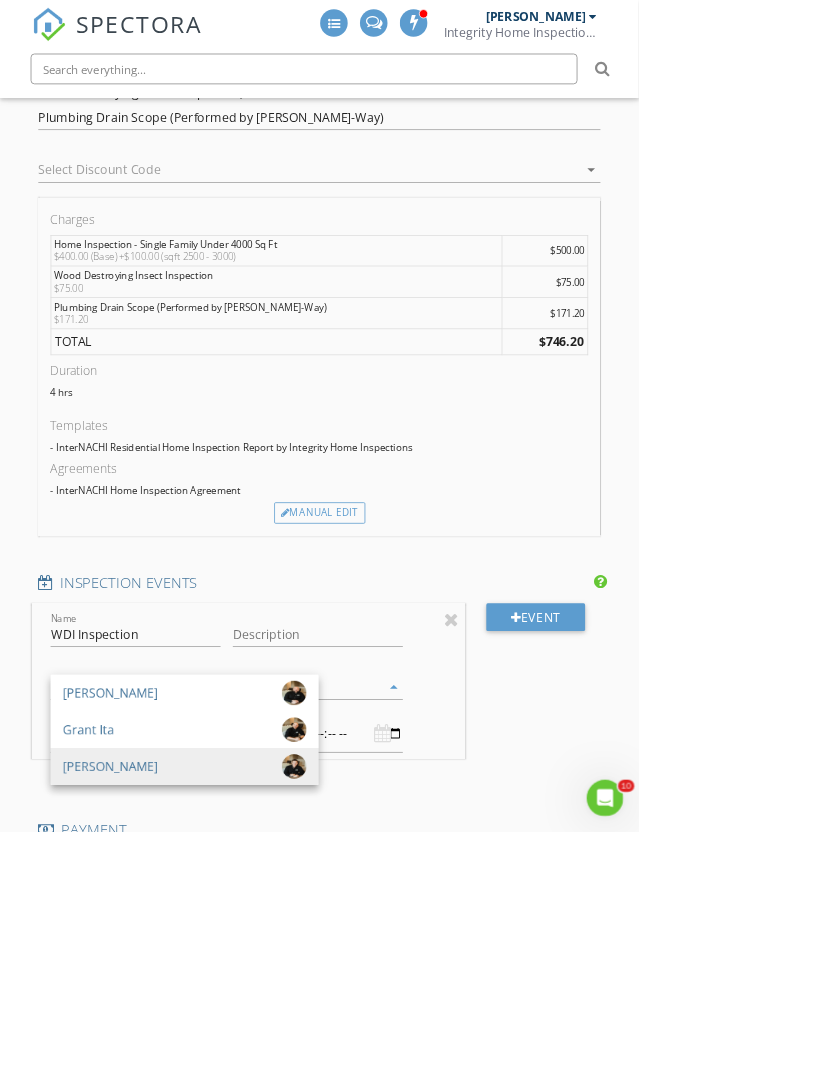 click on "[PERSON_NAME]" at bounding box center [144, 905] 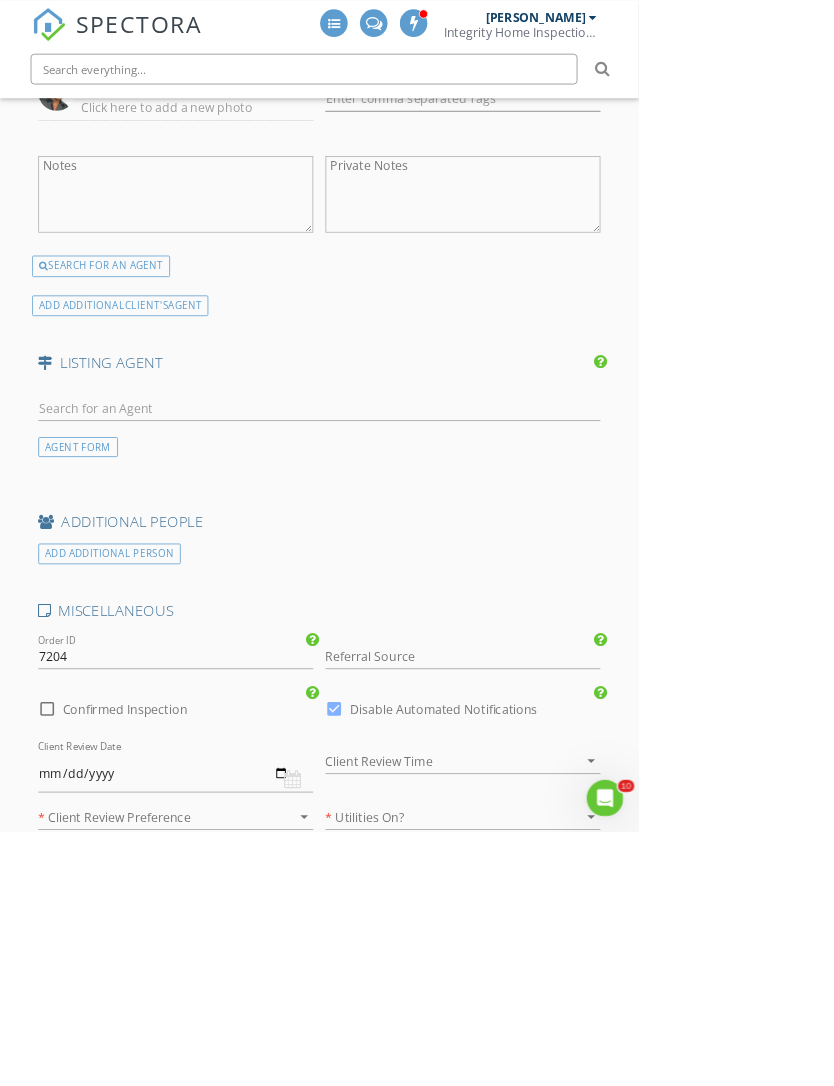 scroll, scrollTop: 3207, scrollLeft: 0, axis: vertical 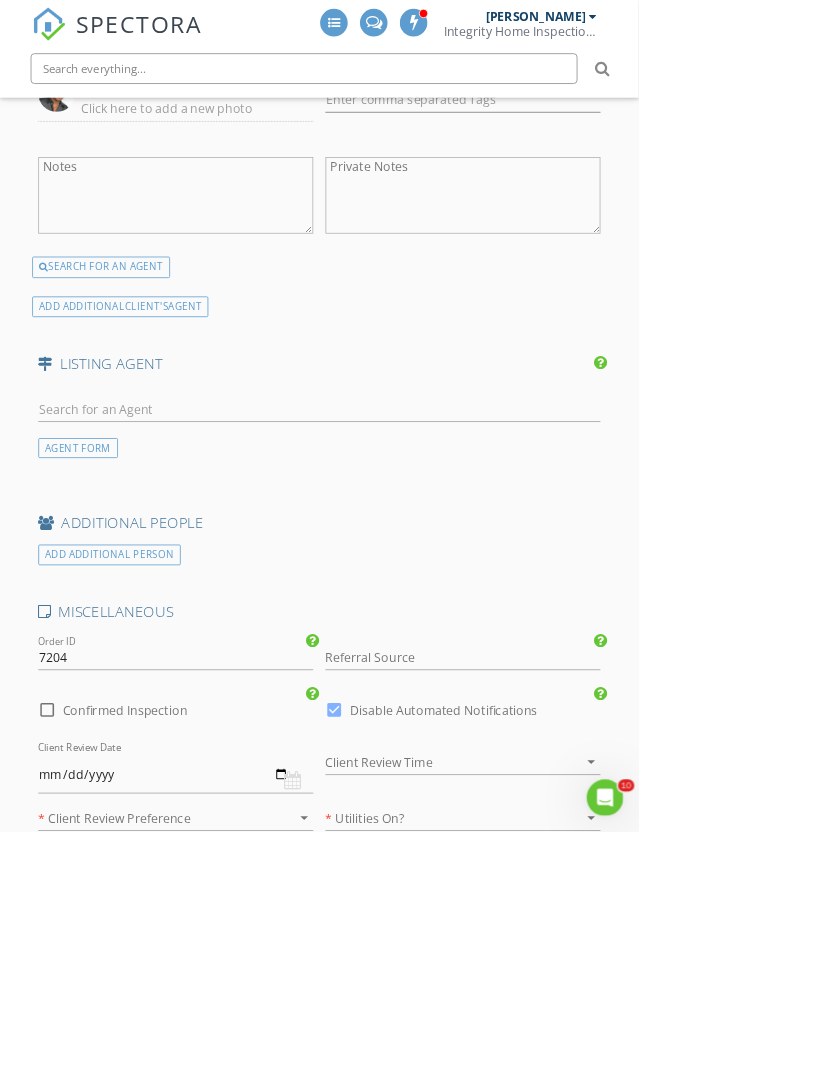 click at bounding box center [742, 995] 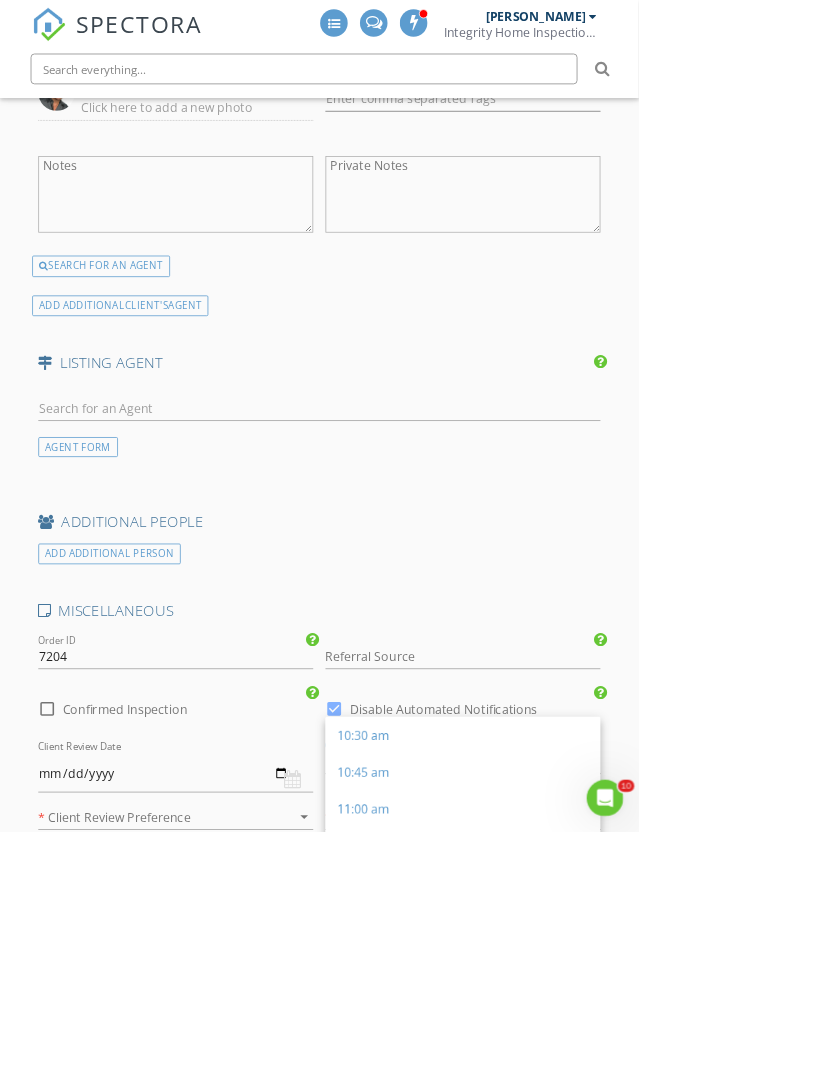 click on "11:30 am" at bounding box center [604, 1152] 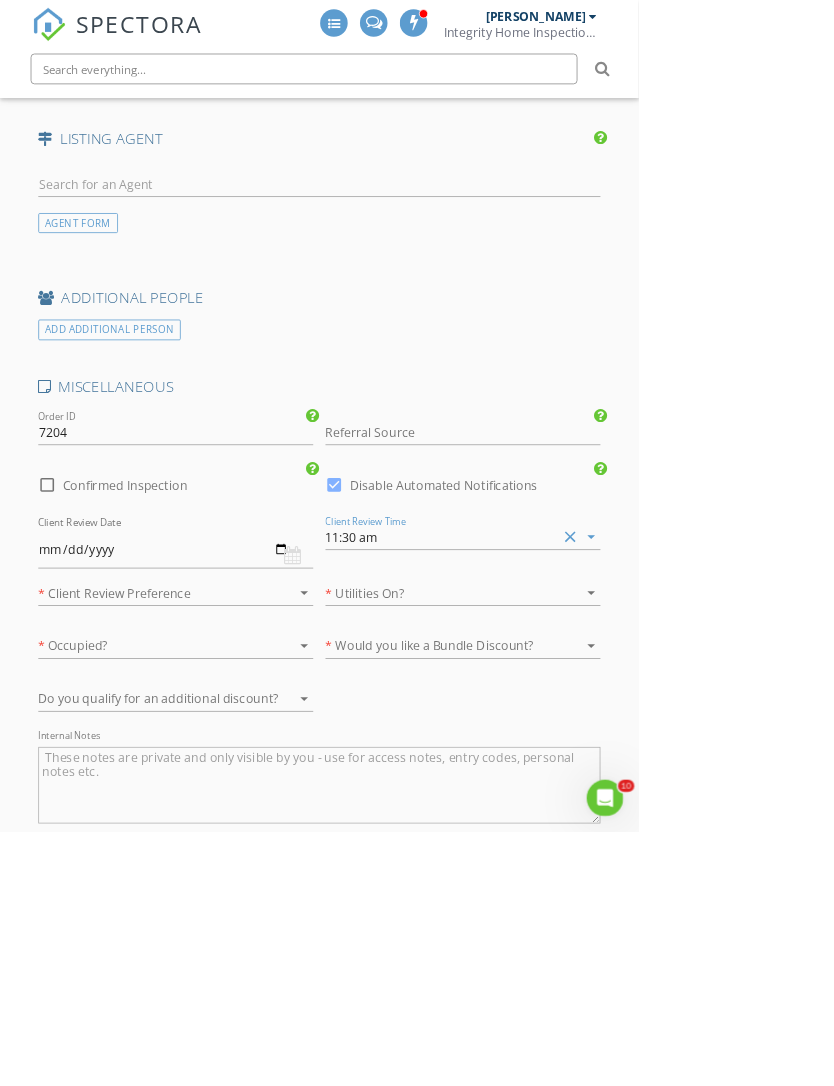 scroll, scrollTop: 3517, scrollLeft: 0, axis: vertical 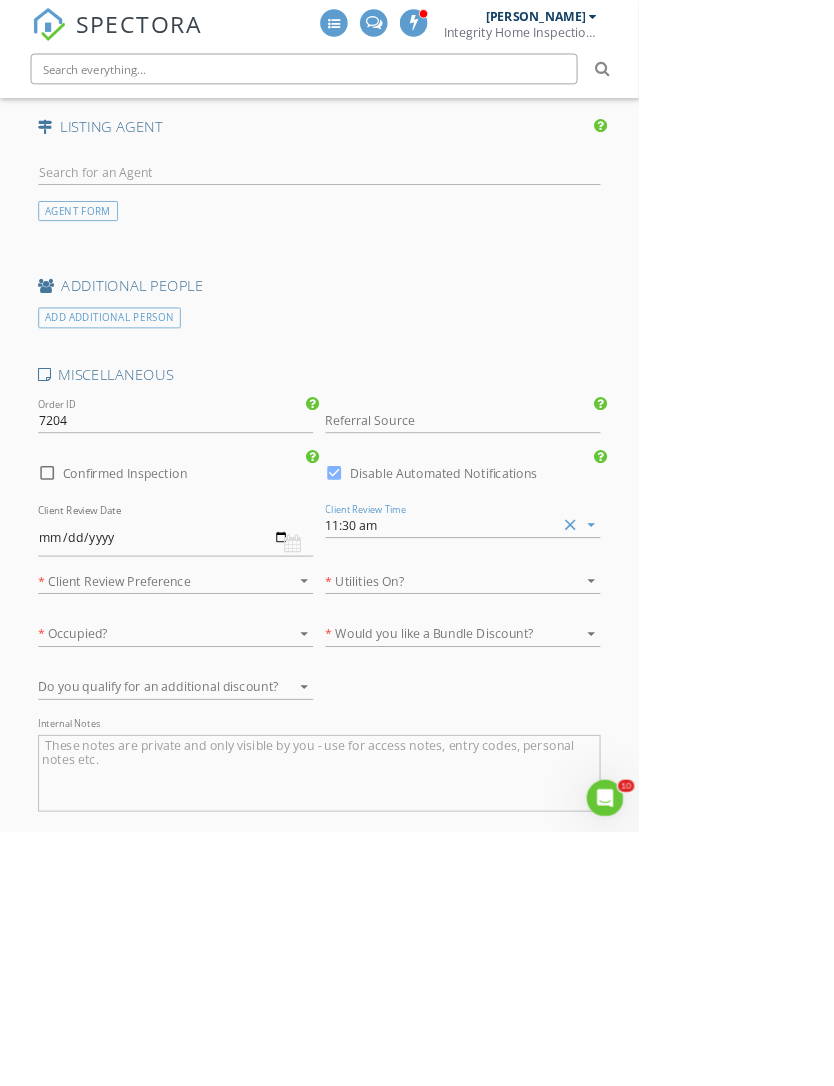 click at bounding box center [201, 758] 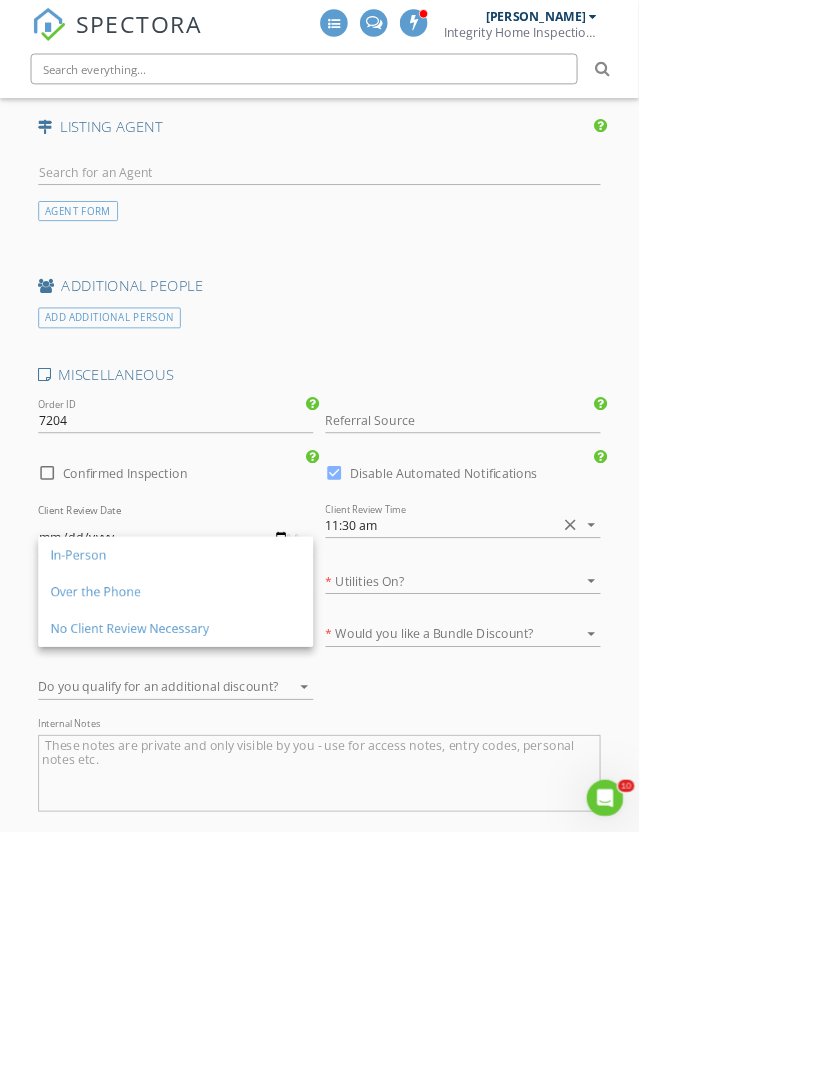 click on "In-Person" at bounding box center (229, 724) 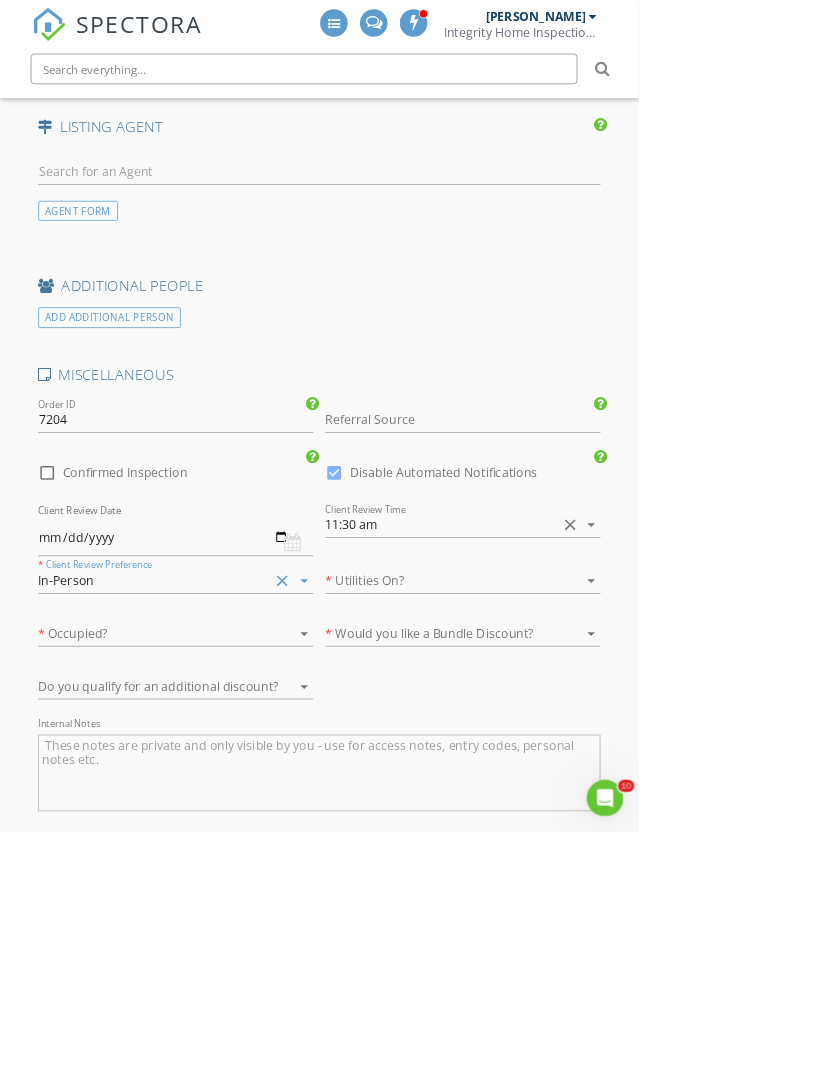 scroll, scrollTop: 3517, scrollLeft: 0, axis: vertical 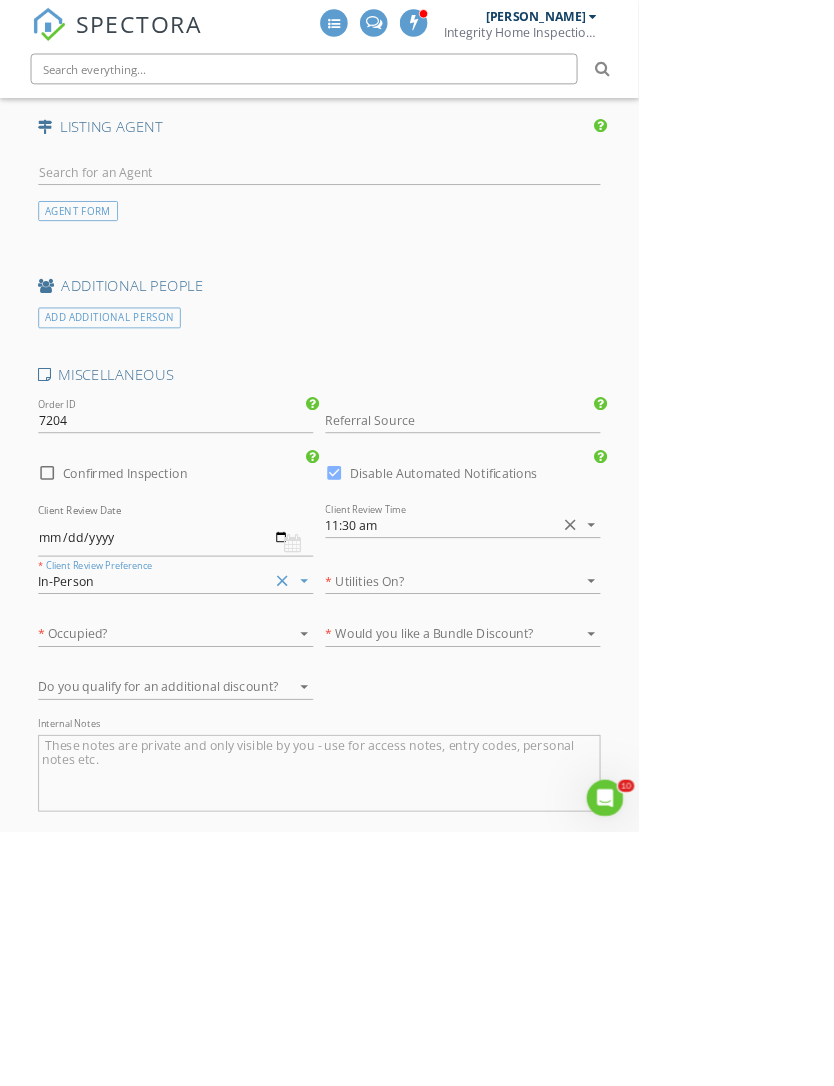 click at bounding box center [576, 758] 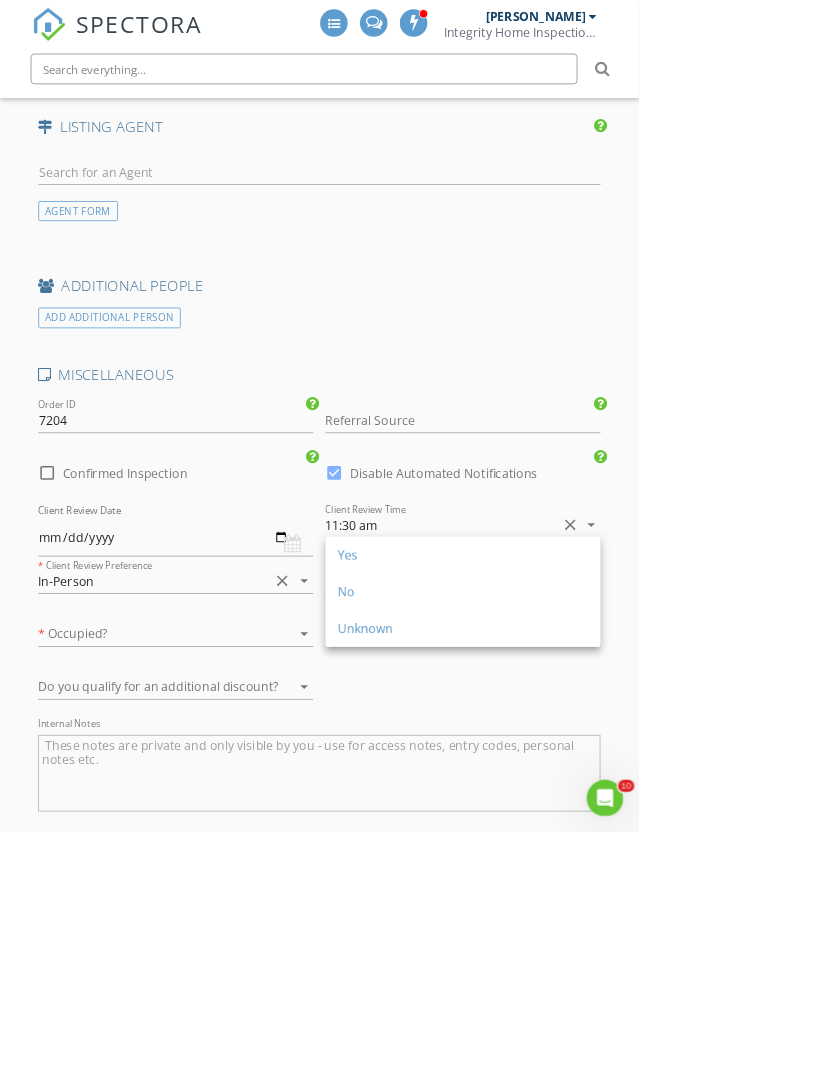 click on "Yes" at bounding box center [604, 724] 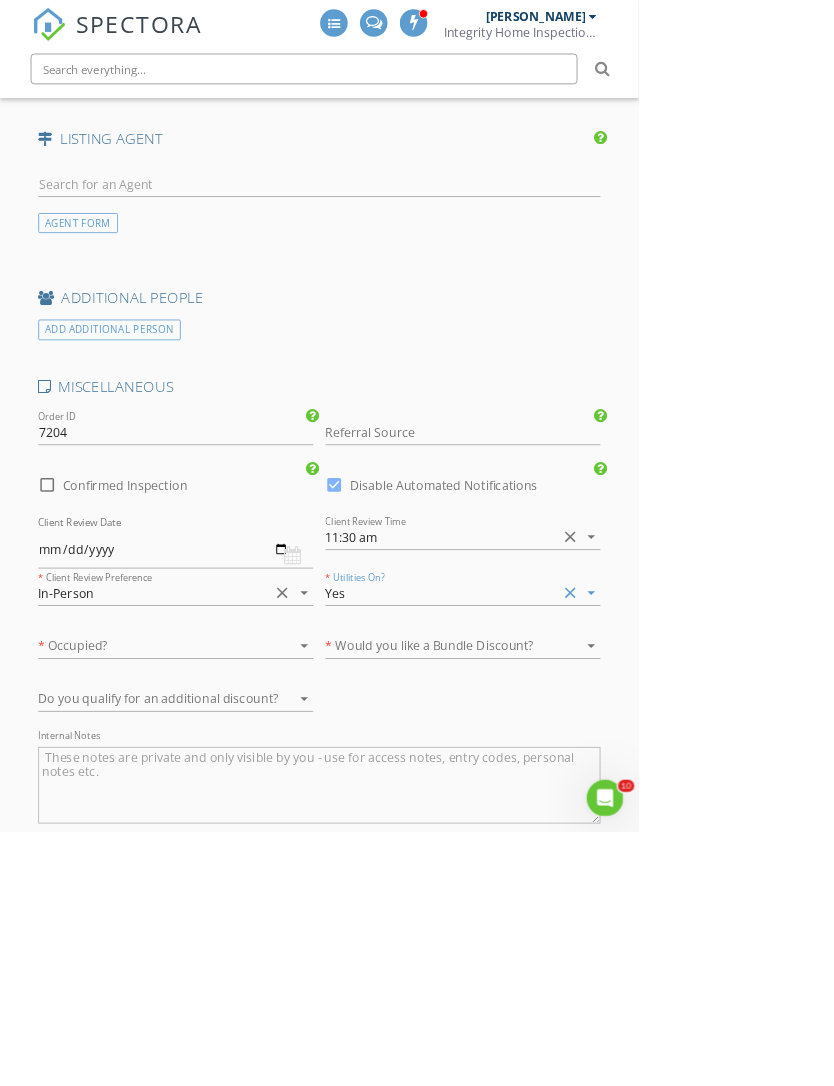 scroll, scrollTop: 3517, scrollLeft: 0, axis: vertical 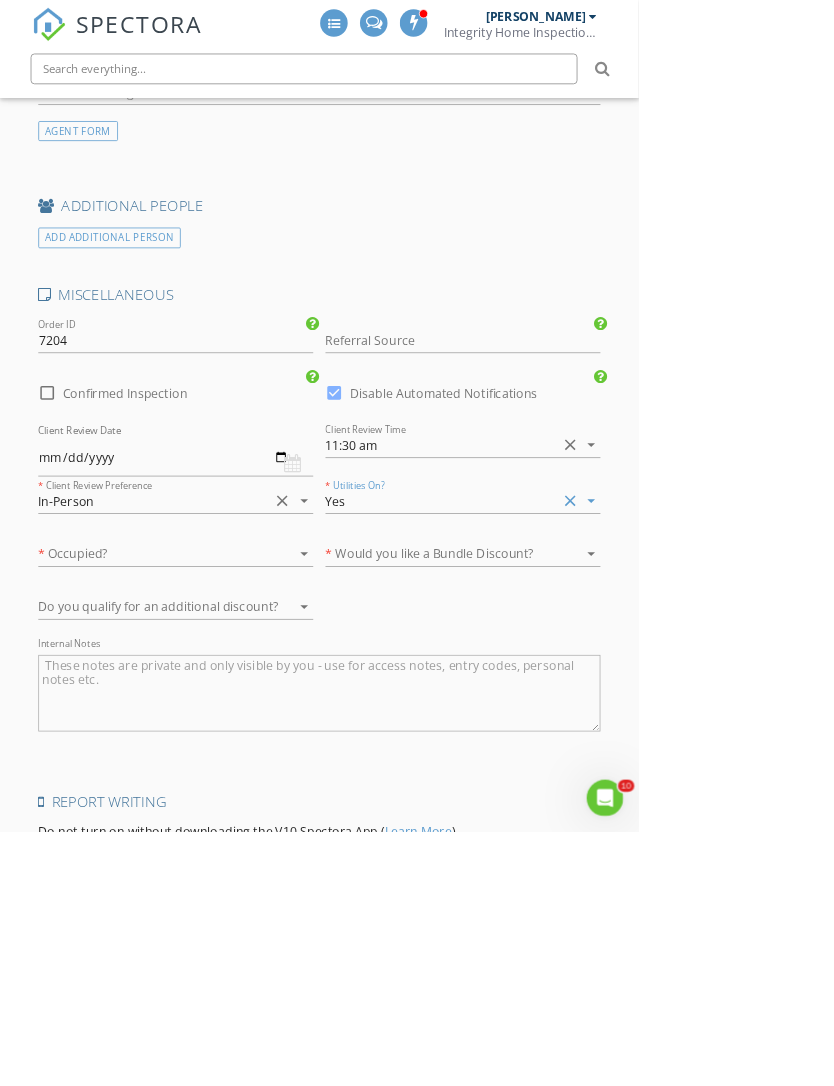 click at bounding box center [201, 723] 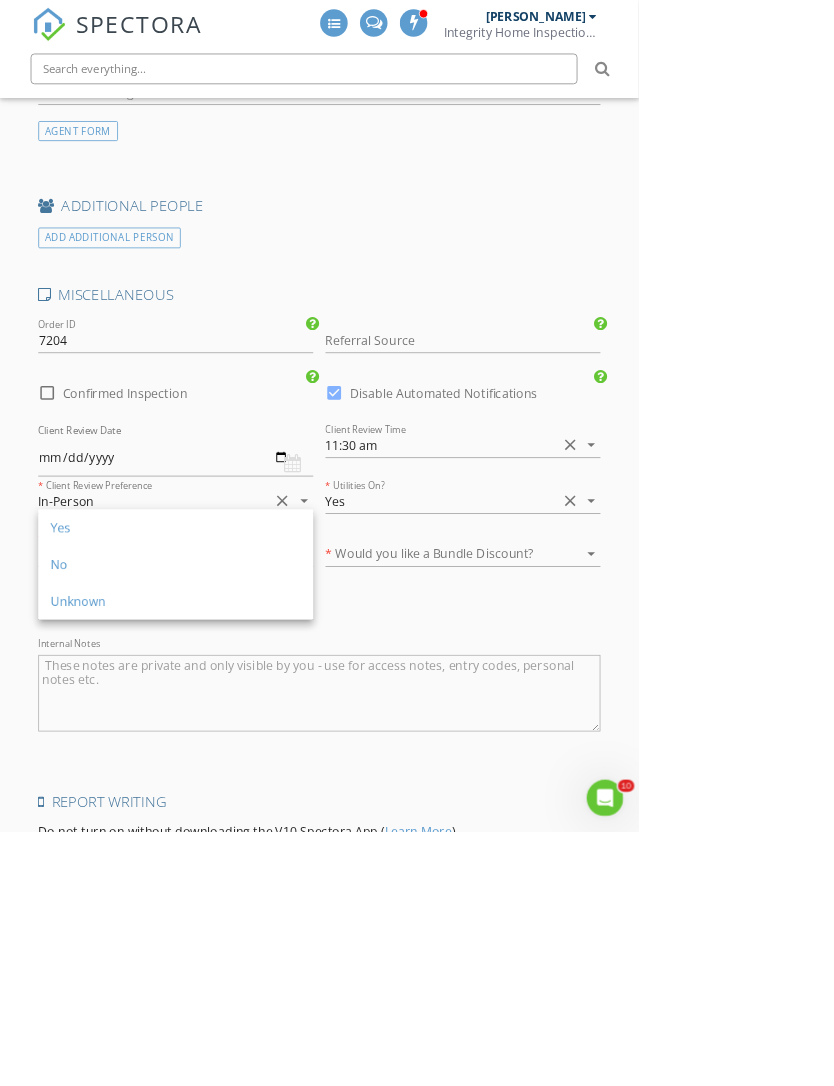 click on "Yes" at bounding box center (229, 689) 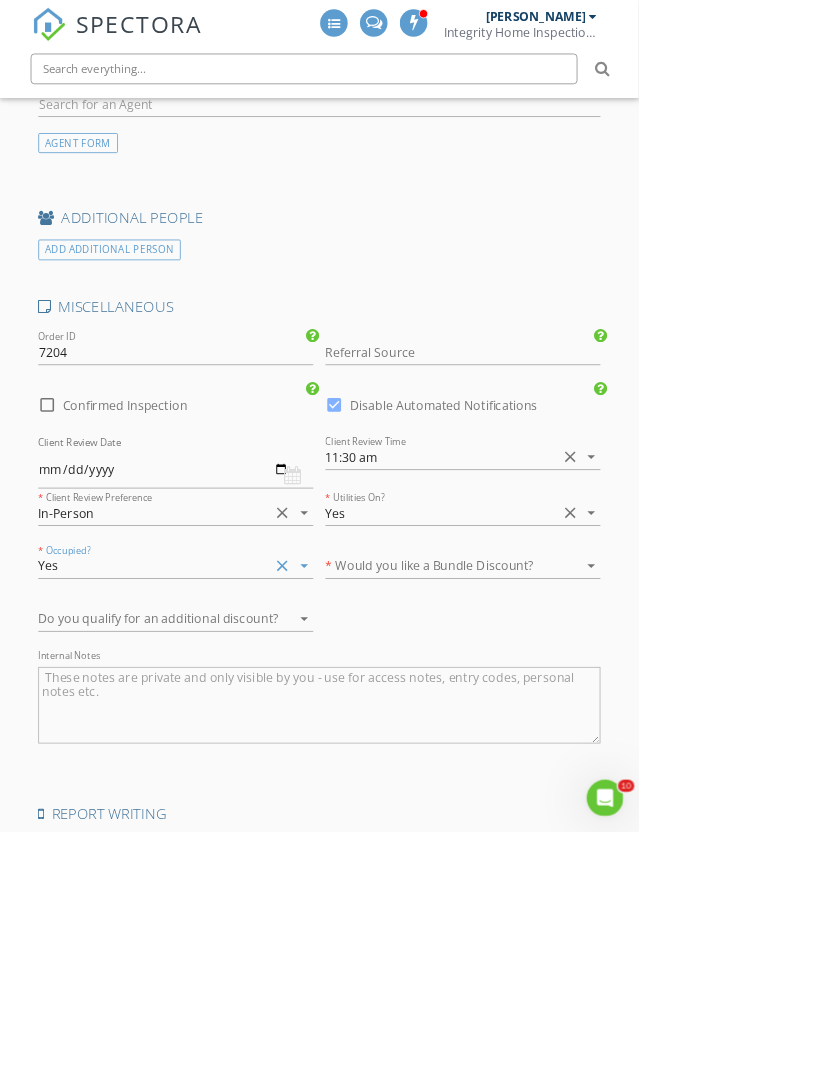 scroll, scrollTop: 3621, scrollLeft: 0, axis: vertical 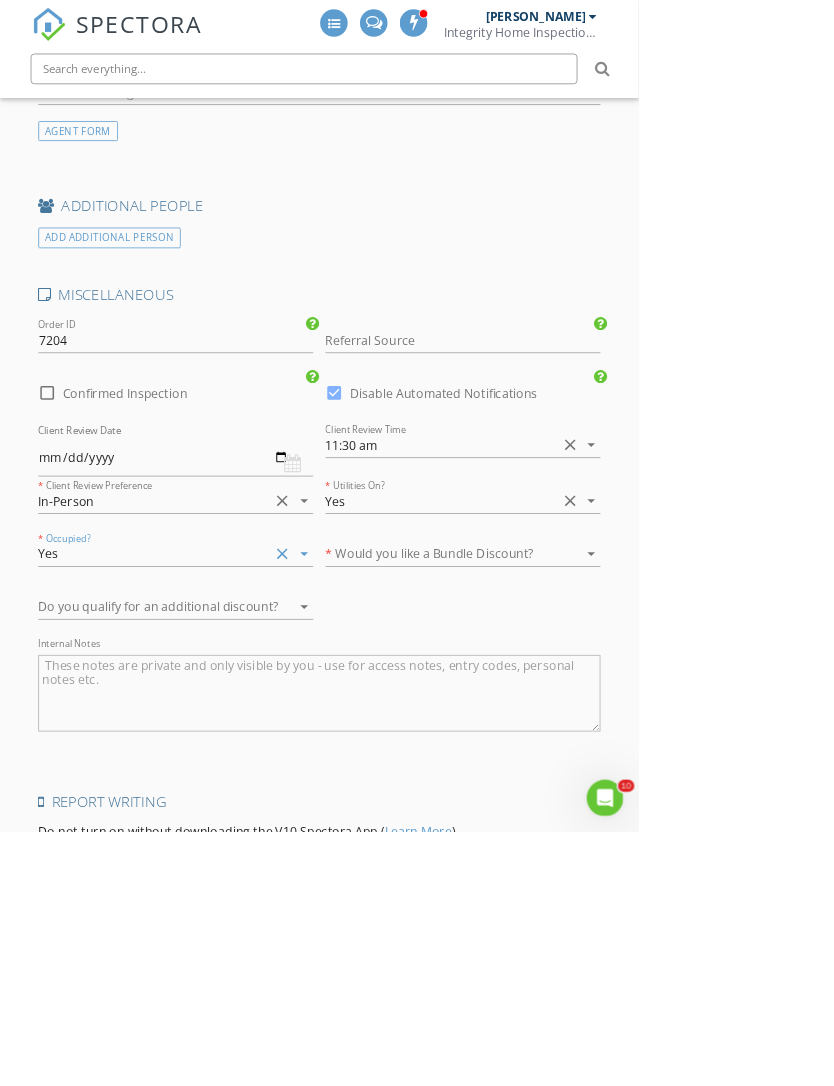 click at bounding box center [576, 723] 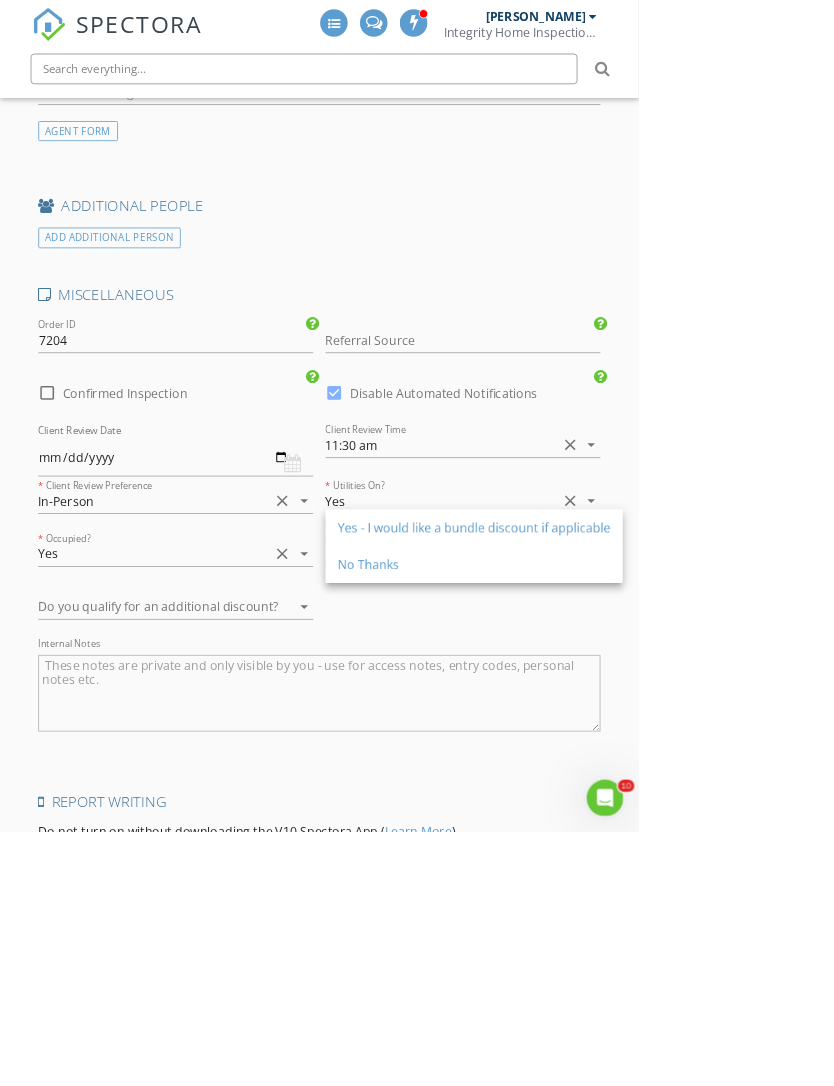 click on "Yes - I would like a bundle discount if applicable" at bounding box center (619, 689) 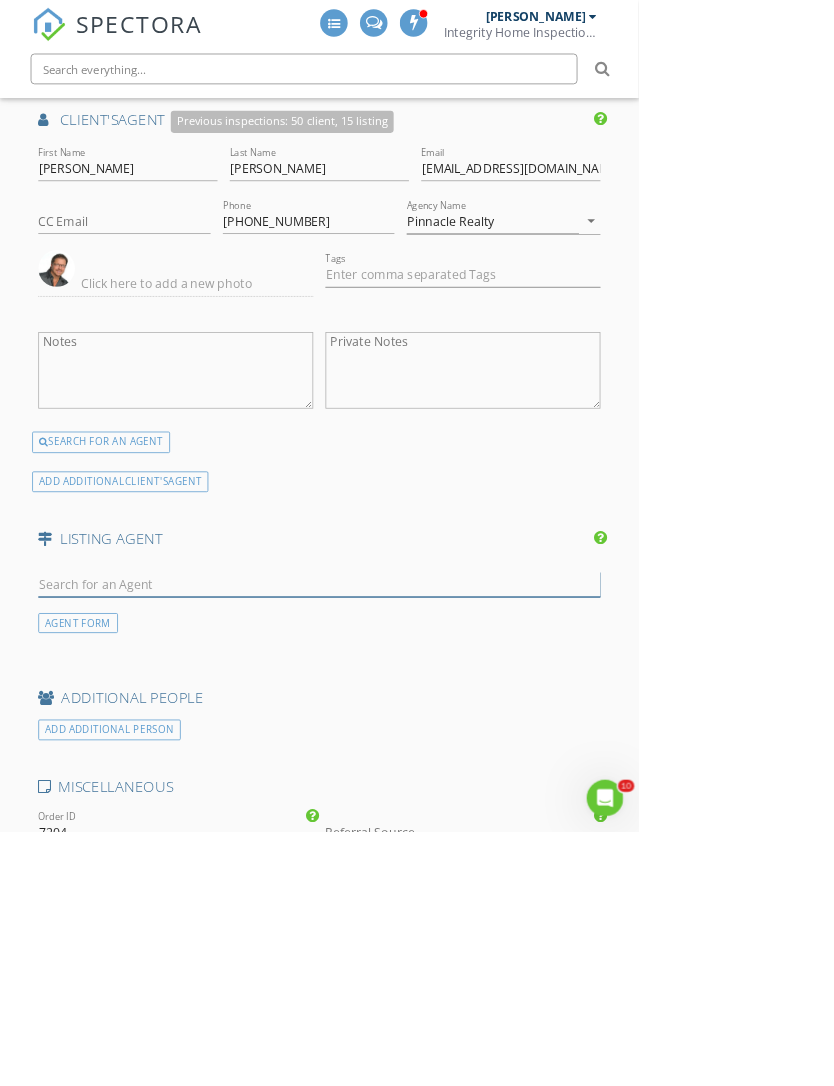 click at bounding box center (417, 762) 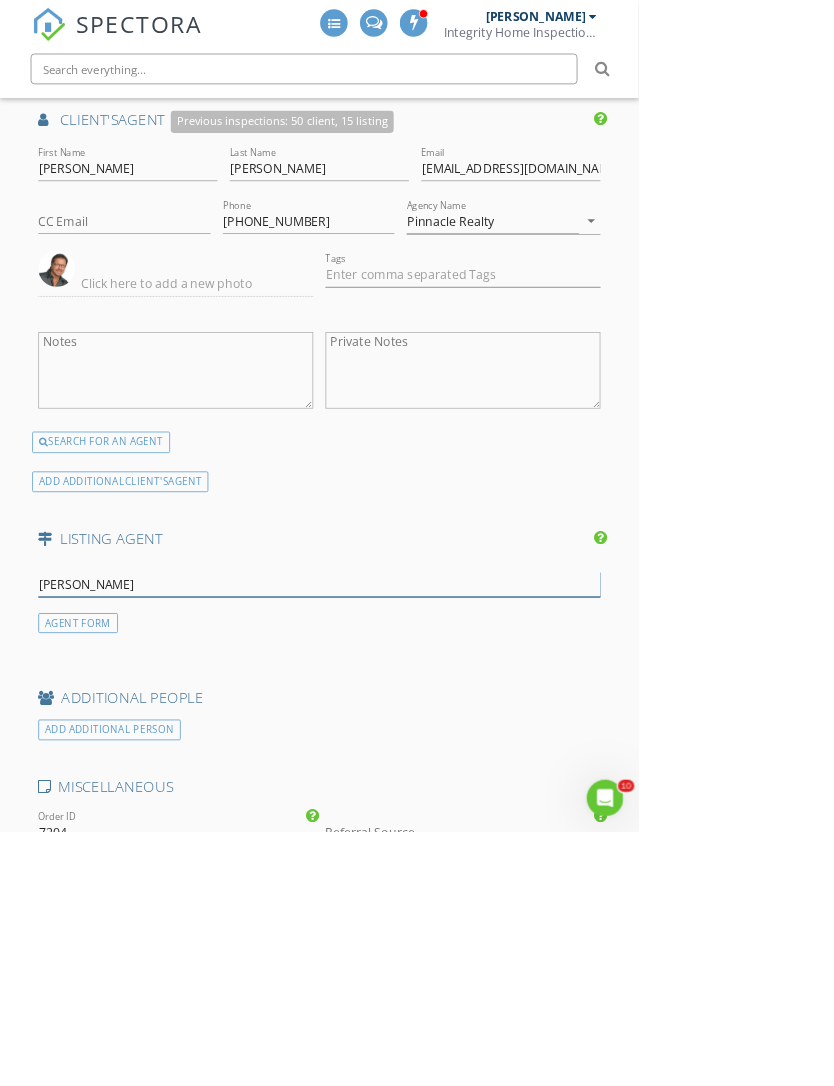 type on "Brooke" 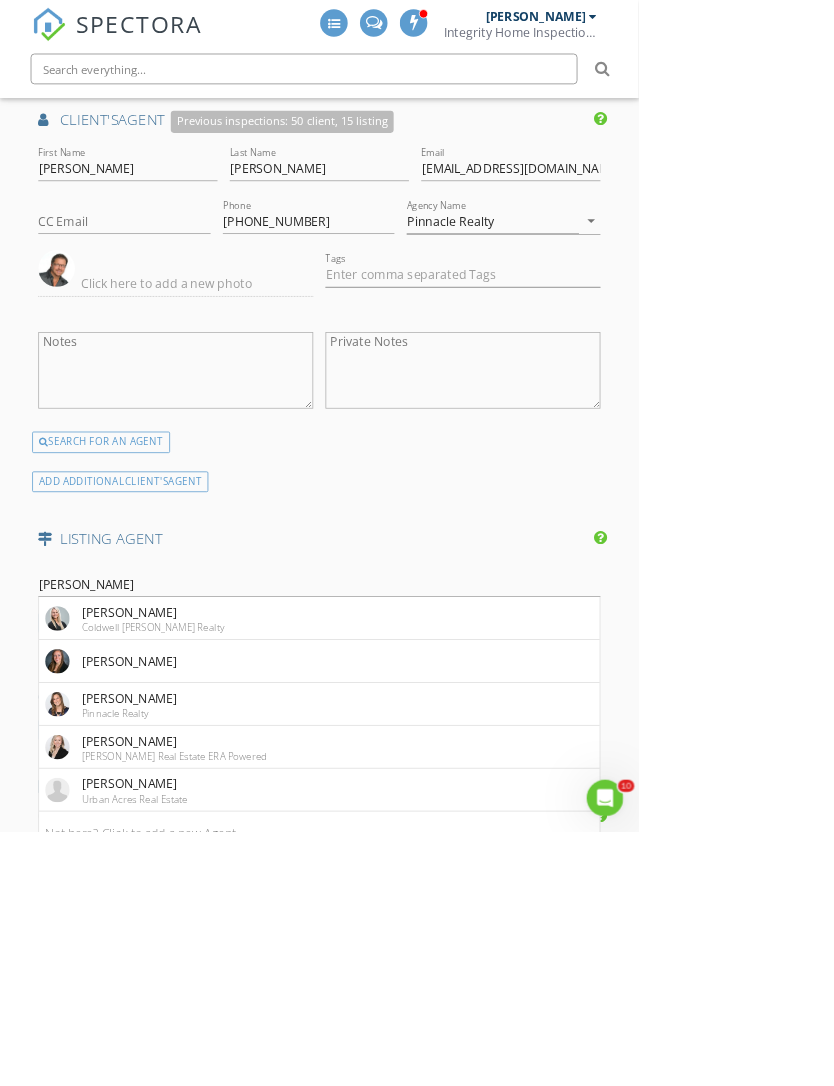 click on "Pinnacle Realty" at bounding box center (169, 931) 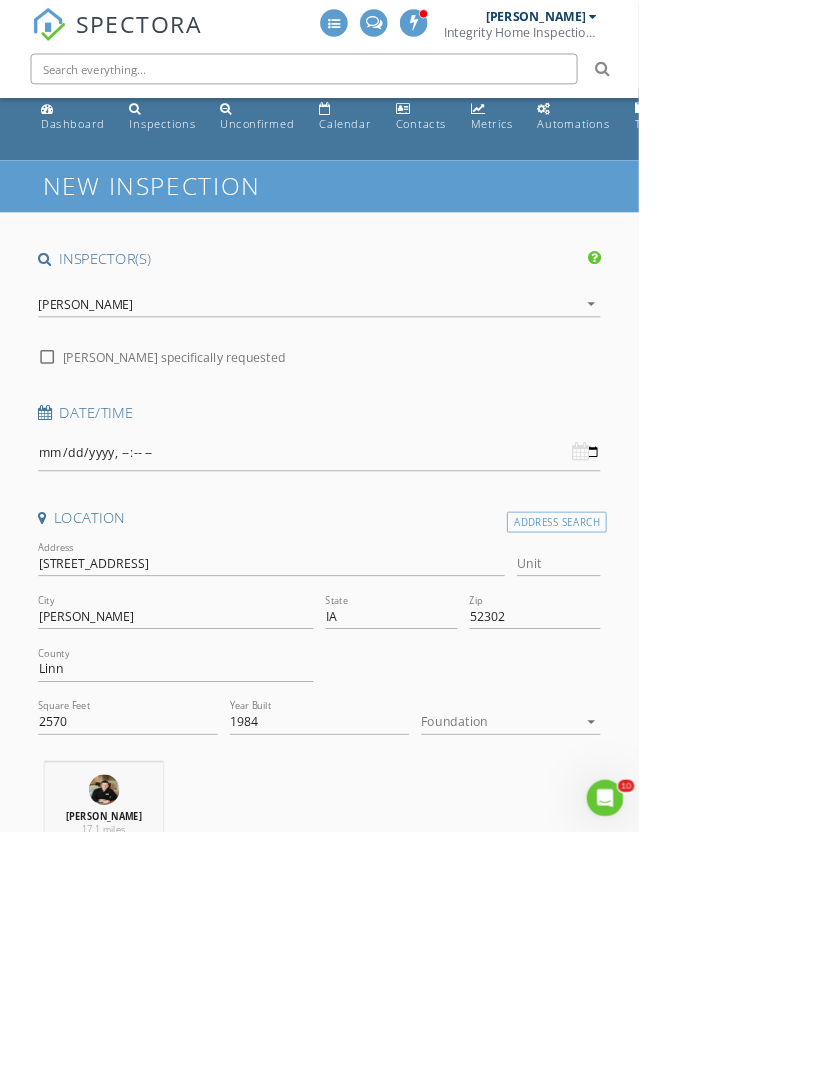 scroll, scrollTop: 7, scrollLeft: 0, axis: vertical 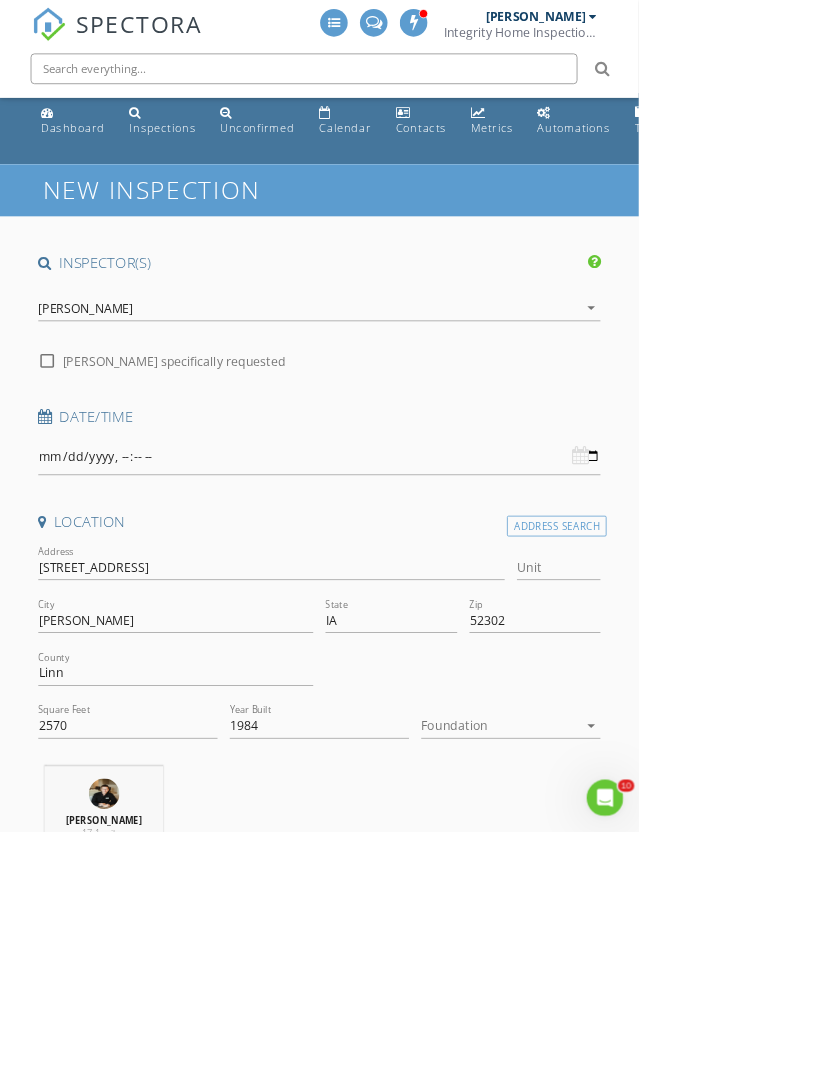 click on "[PERSON_NAME]" at bounding box center [403, 402] 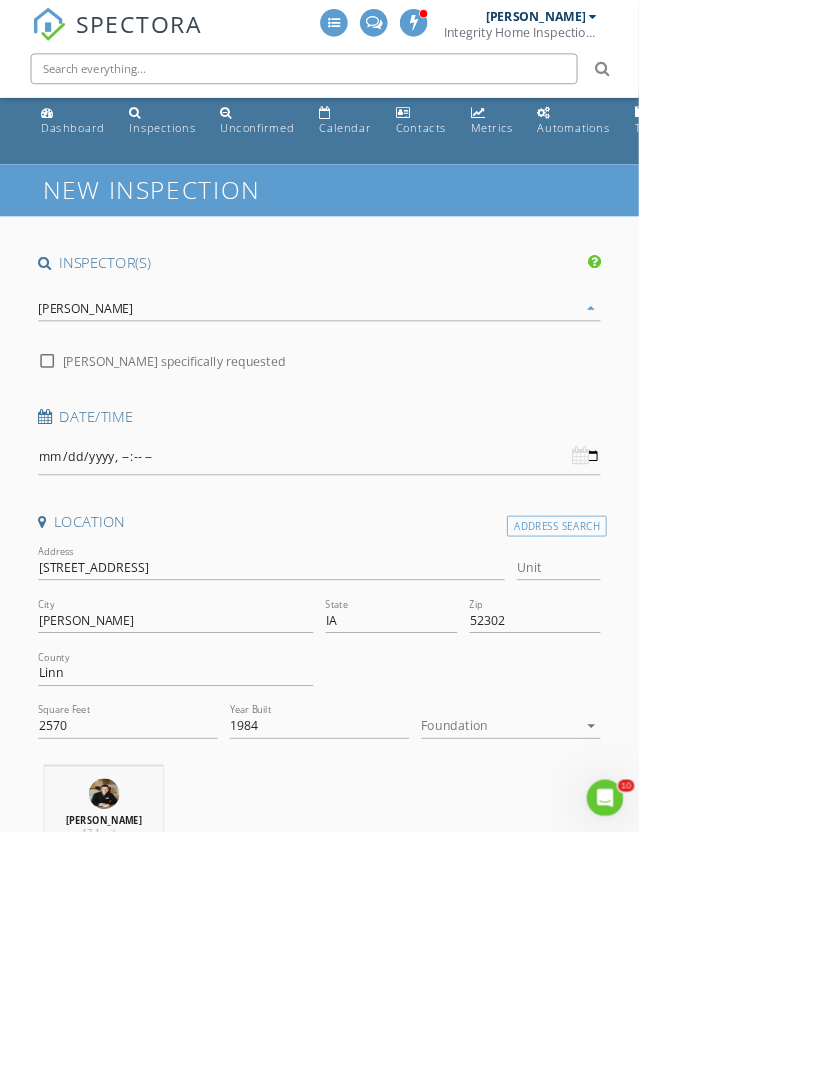 scroll, scrollTop: 7, scrollLeft: 0, axis: vertical 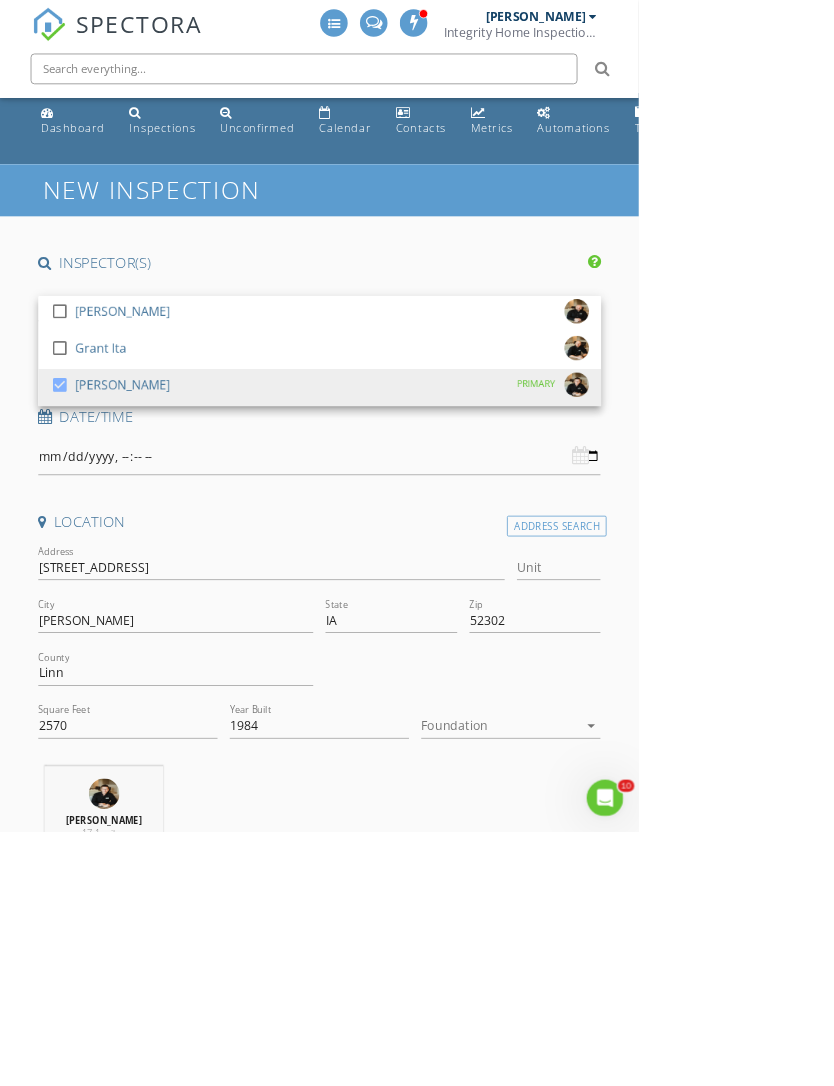 click on "check_box_outline_blank   Grant Ita" at bounding box center (417, 458) 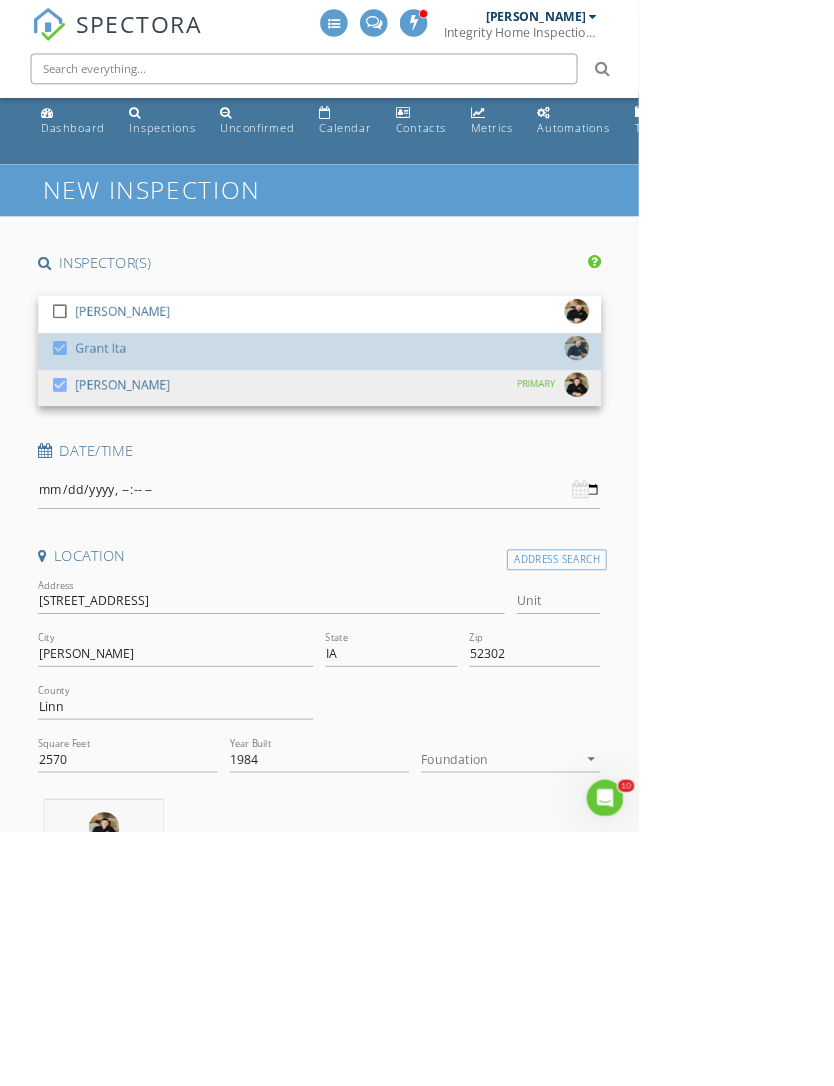 scroll, scrollTop: 0, scrollLeft: 0, axis: both 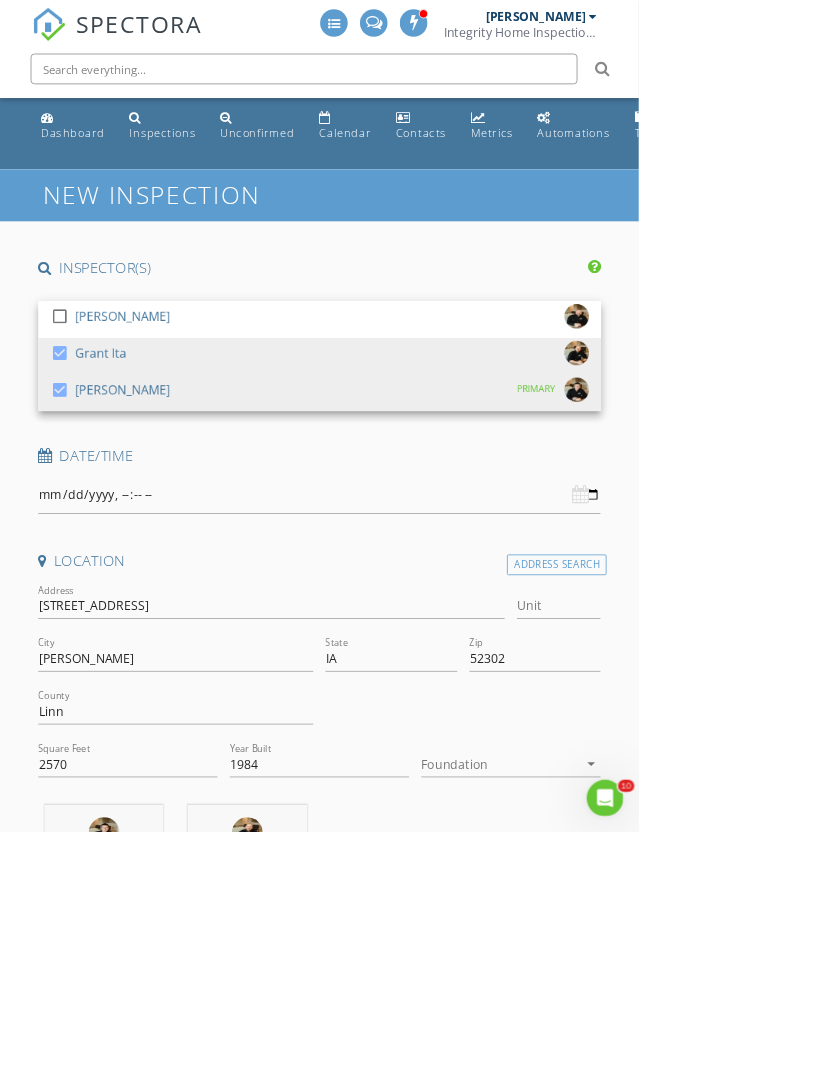click on "check_box   Brian Leemans   PRIMARY" at bounding box center (417, 513) 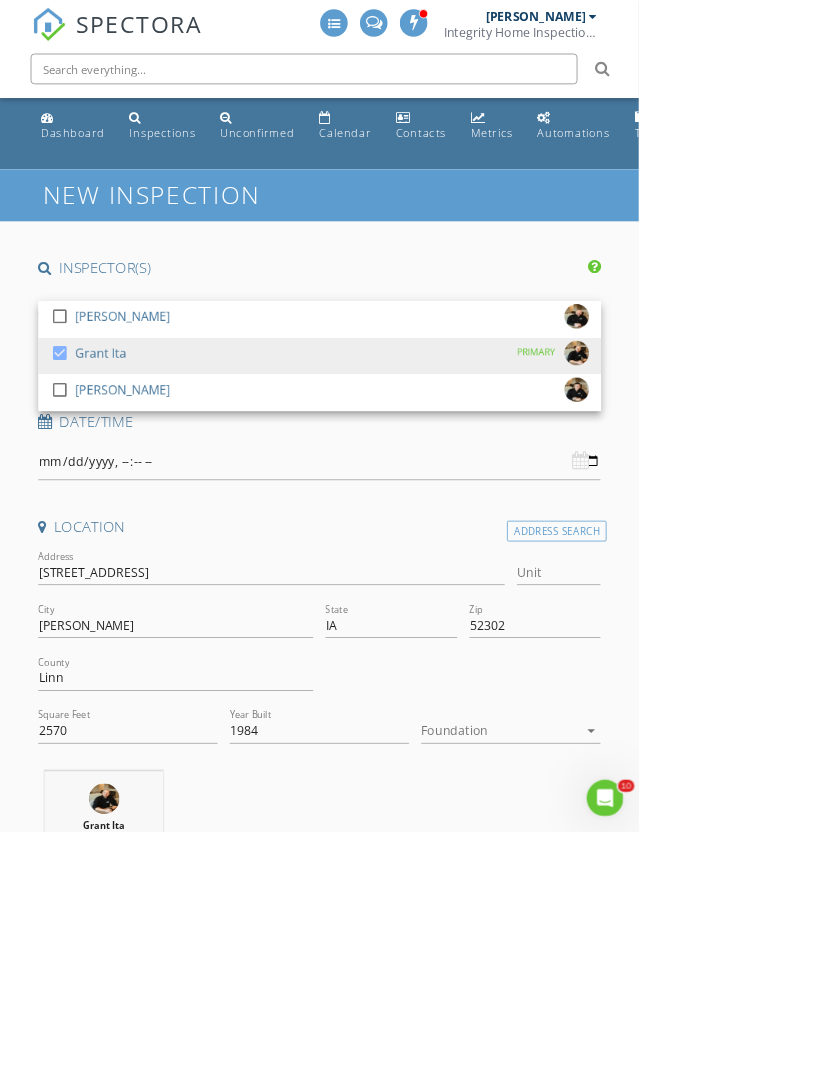 click on "SPECTORA
Brian Leemans
Integrity Home Inspections
Role:
Inspector
Dashboard
New Inspection
Inspections
Calendar
Template Editor
Contacts
Automations
Team
Metrics
Payments
Data Exports
Billing
Conversations
Tasks
Reporting
Advanced
Equipment
Settings
What's New
Sign Out
Dashboard
Inspections
Unconfirmed
Calendar
Contacts
Metrics
Automations
Templates
Settings
Support Center
Pinnacle Realty Pinnacle realty Pinnacle Realty Pinnacle realty Basement Slab Crawlspace Yes - I'm active or former military  Yes - I'm a First Responder  Yes - I'm a Nurse  Yes - I'm a School Teacher  No - I do not qualify  Yes" at bounding box center [417, 2719] 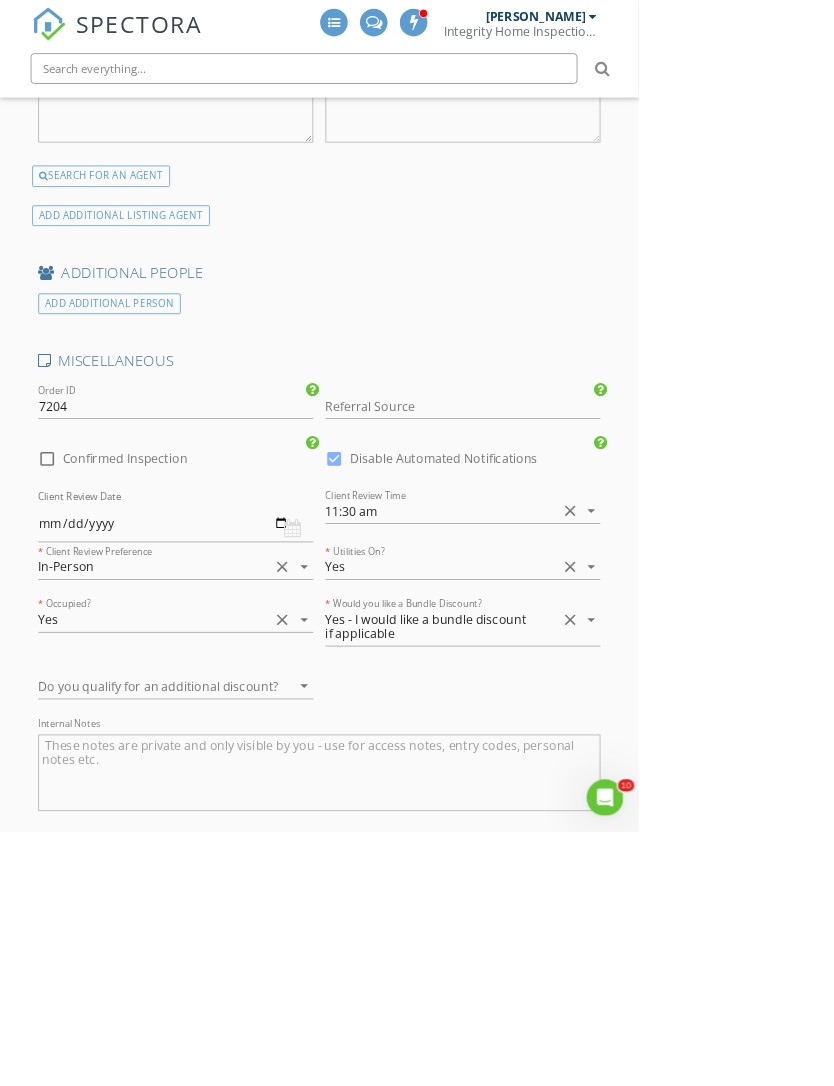 scroll, scrollTop: 3873, scrollLeft: 0, axis: vertical 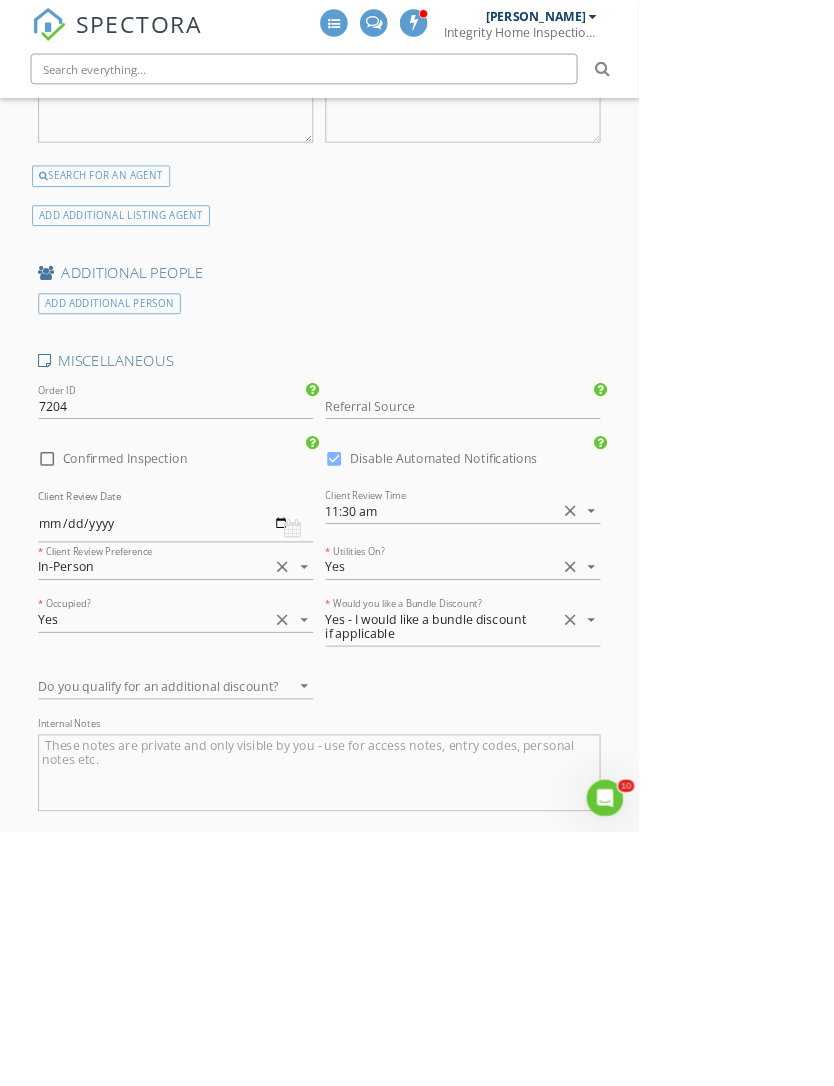 click on "Save Inspection" at bounding box center [417, 1476] 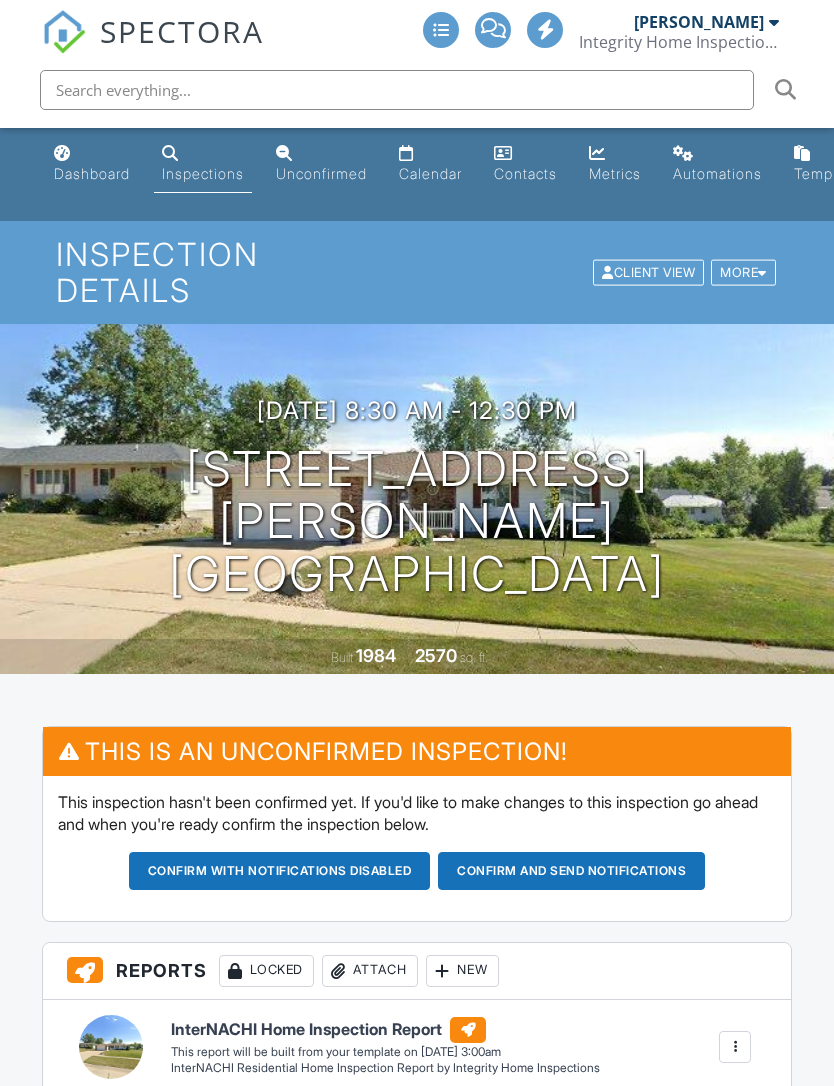 scroll, scrollTop: 0, scrollLeft: 0, axis: both 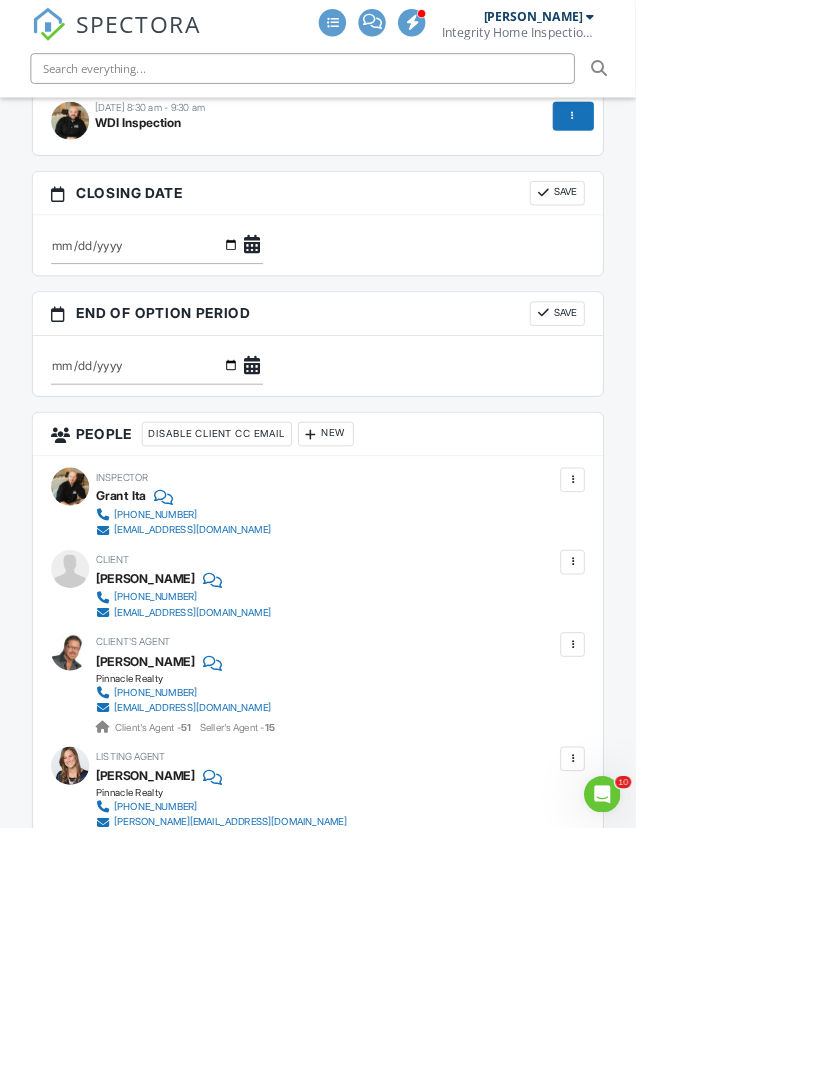 click at bounding box center (751, 629) 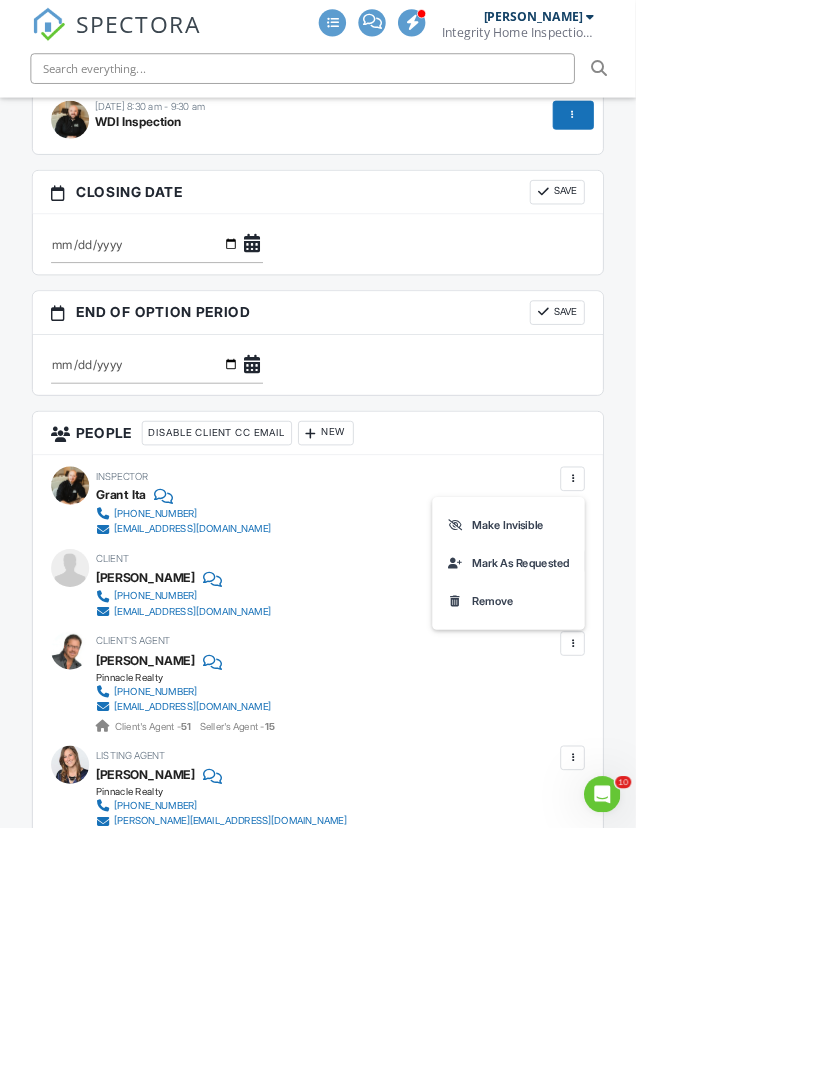 click on "Mark As Requested" at bounding box center (667, 739) 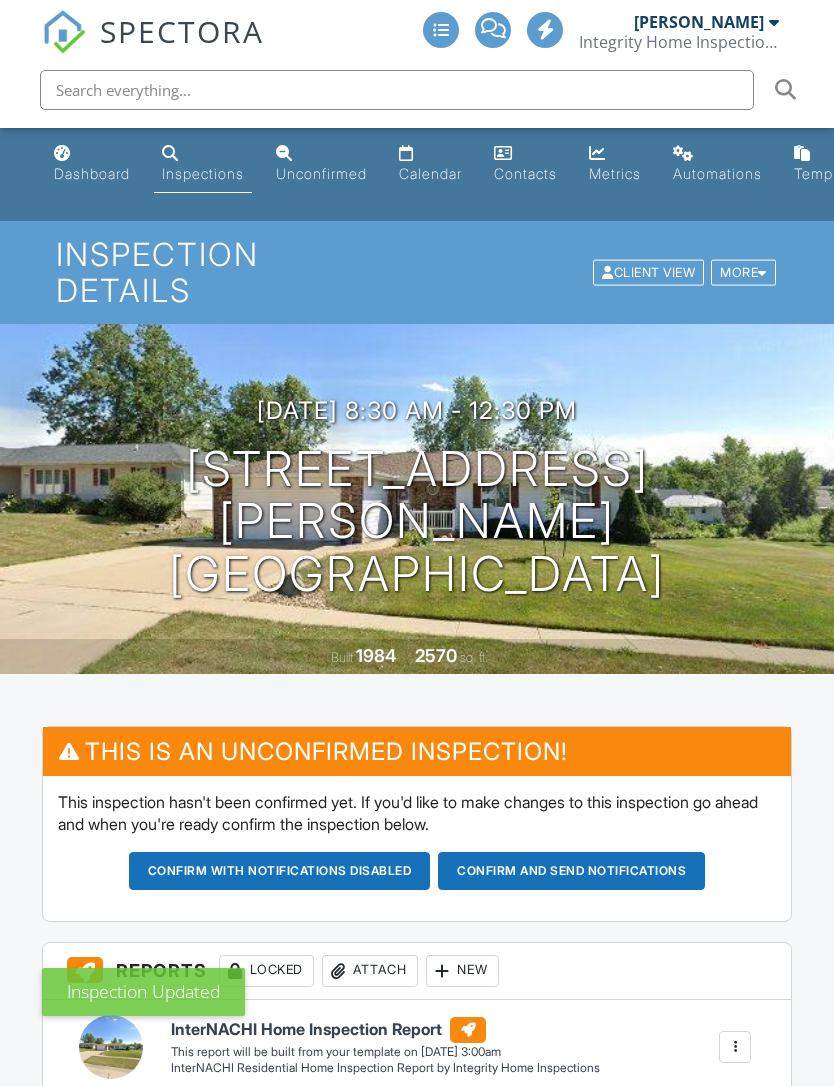 scroll, scrollTop: 0, scrollLeft: 0, axis: both 